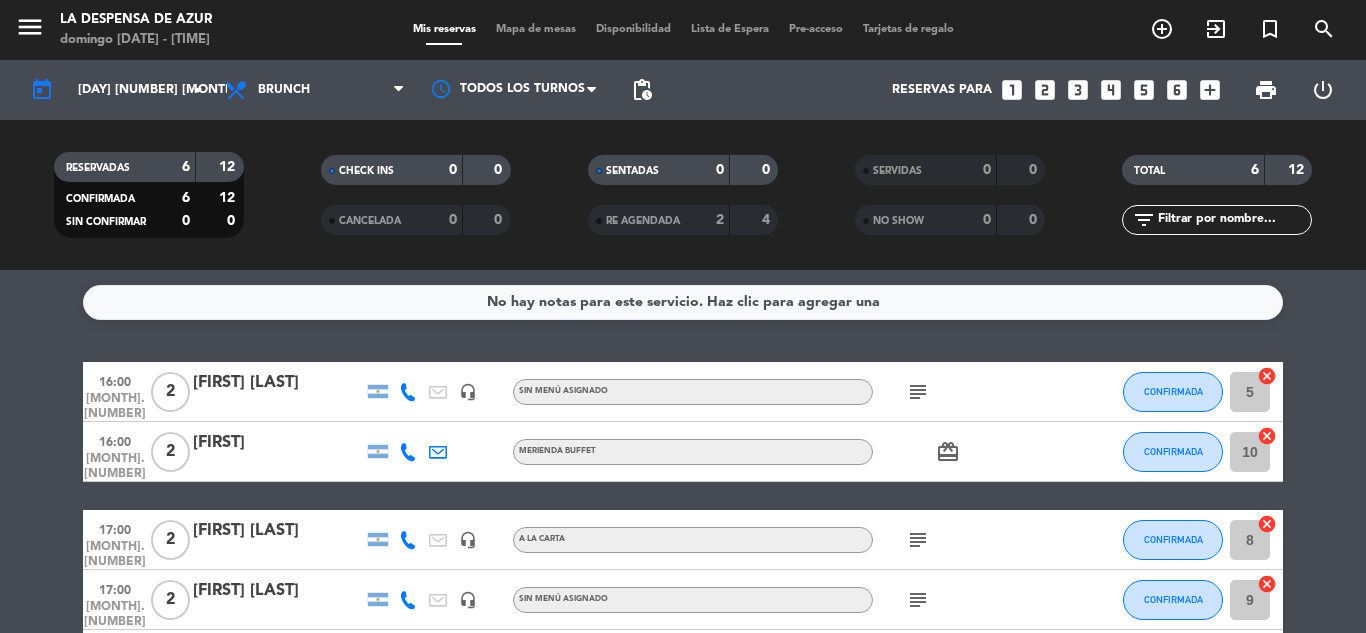scroll, scrollTop: 0, scrollLeft: 0, axis: both 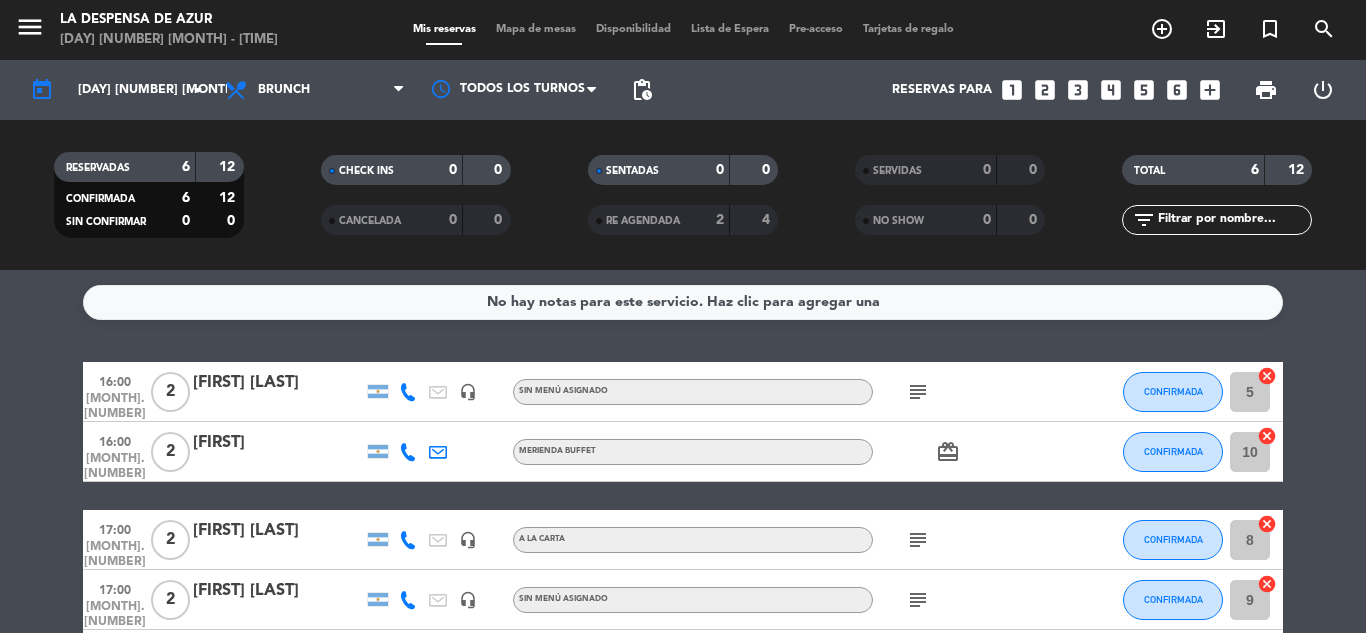 click on "No hay notas para este servicio. Haz clic para agregar una" 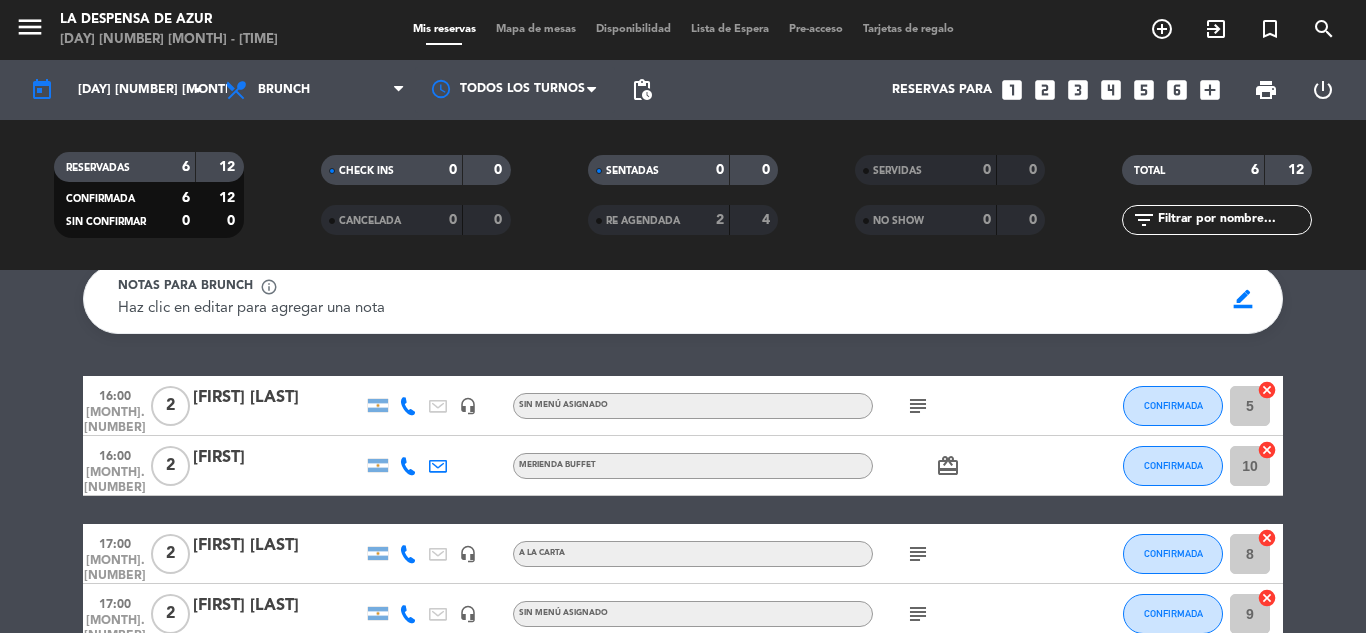 scroll, scrollTop: 100, scrollLeft: 0, axis: vertical 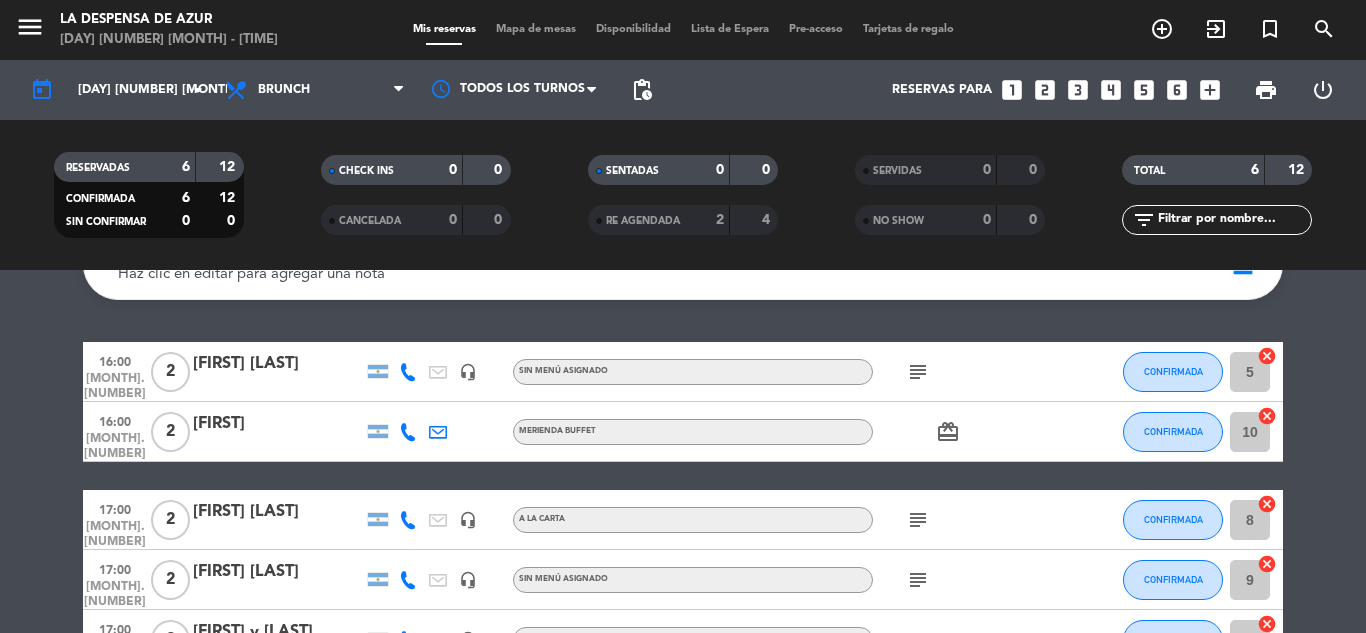 click on "subject" 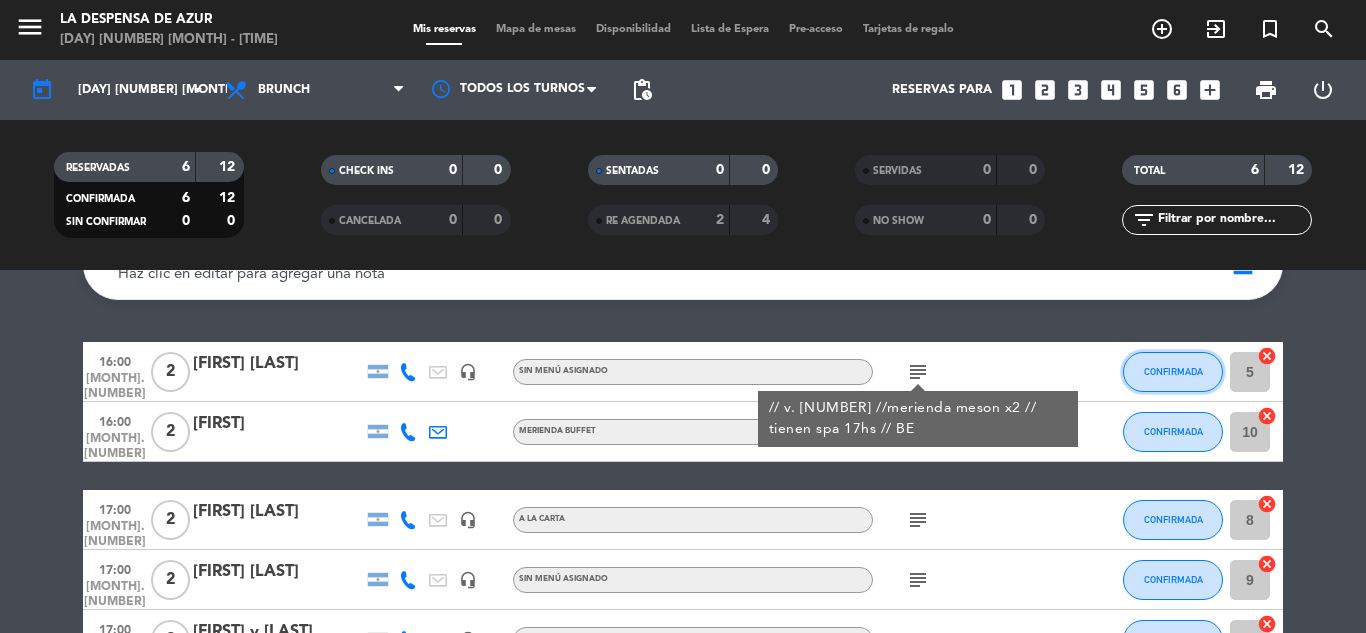 click on "CONFIRMADA" 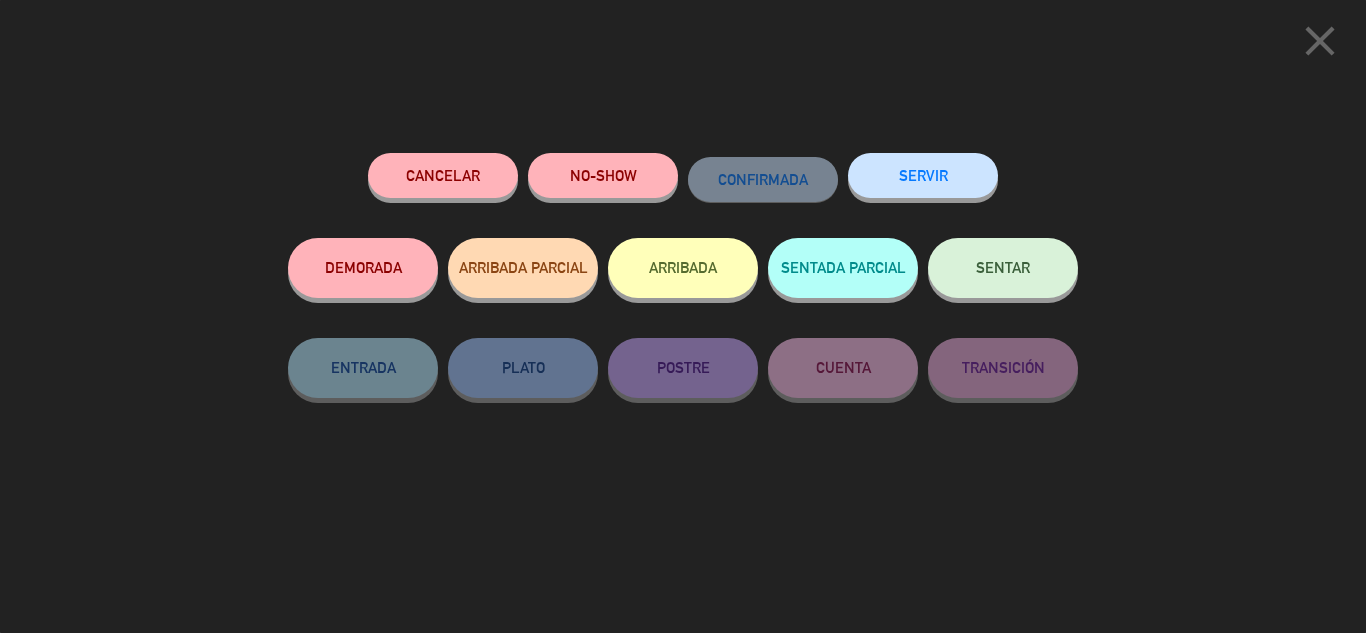 click on "SENTAR" 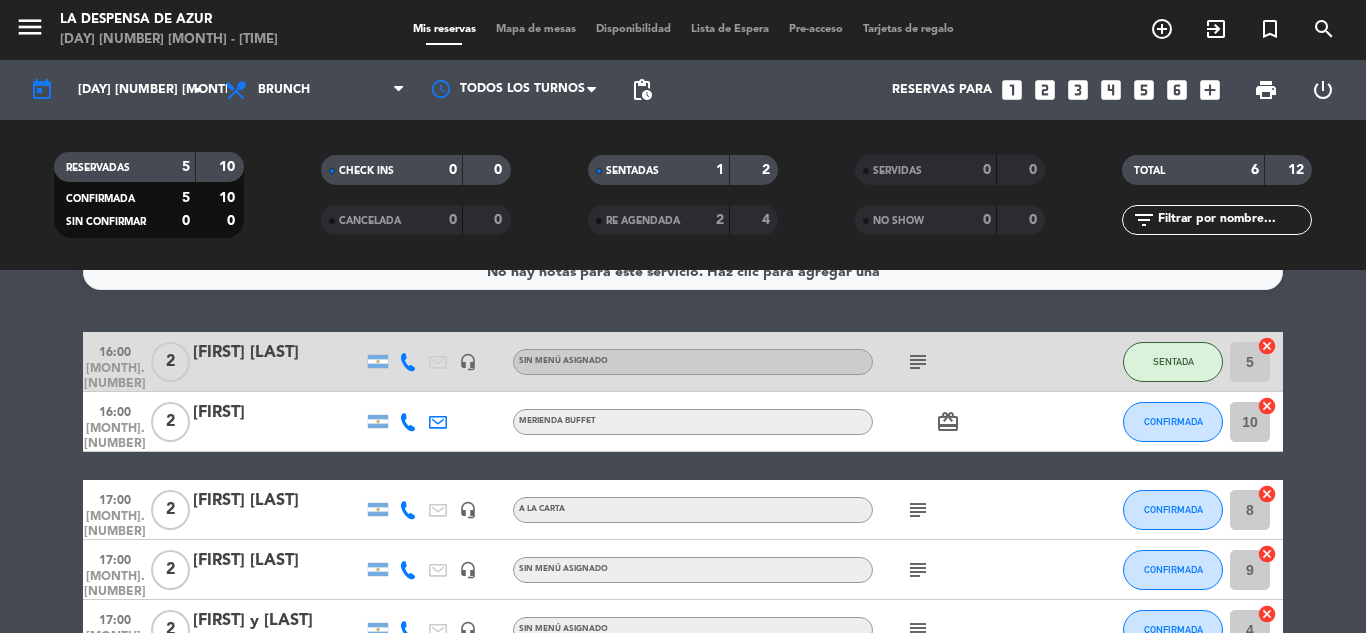 scroll, scrollTop: 0, scrollLeft: 0, axis: both 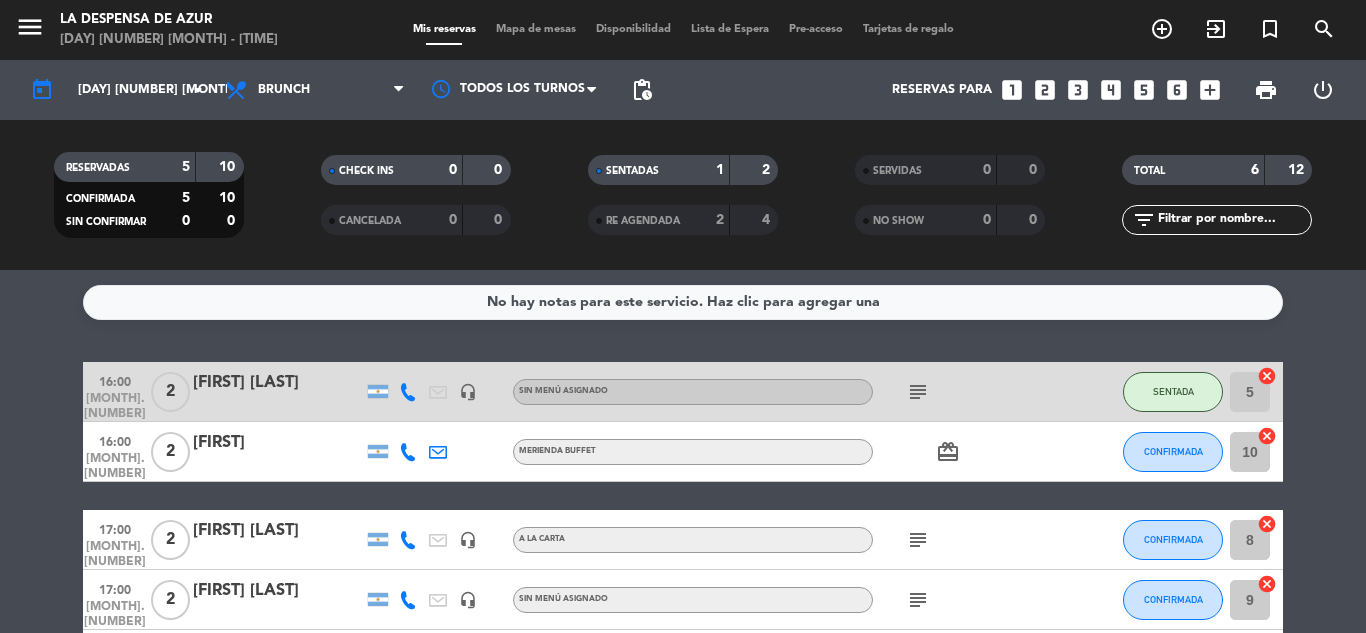 click on "subject" 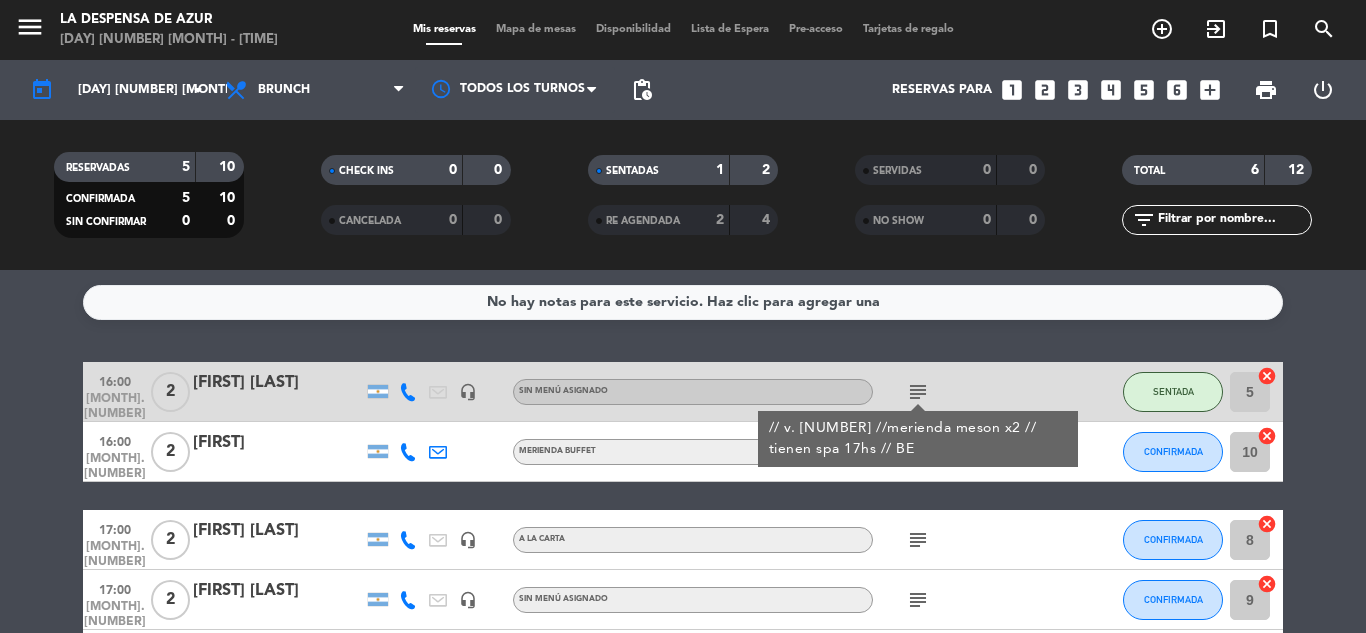 click on "subject" 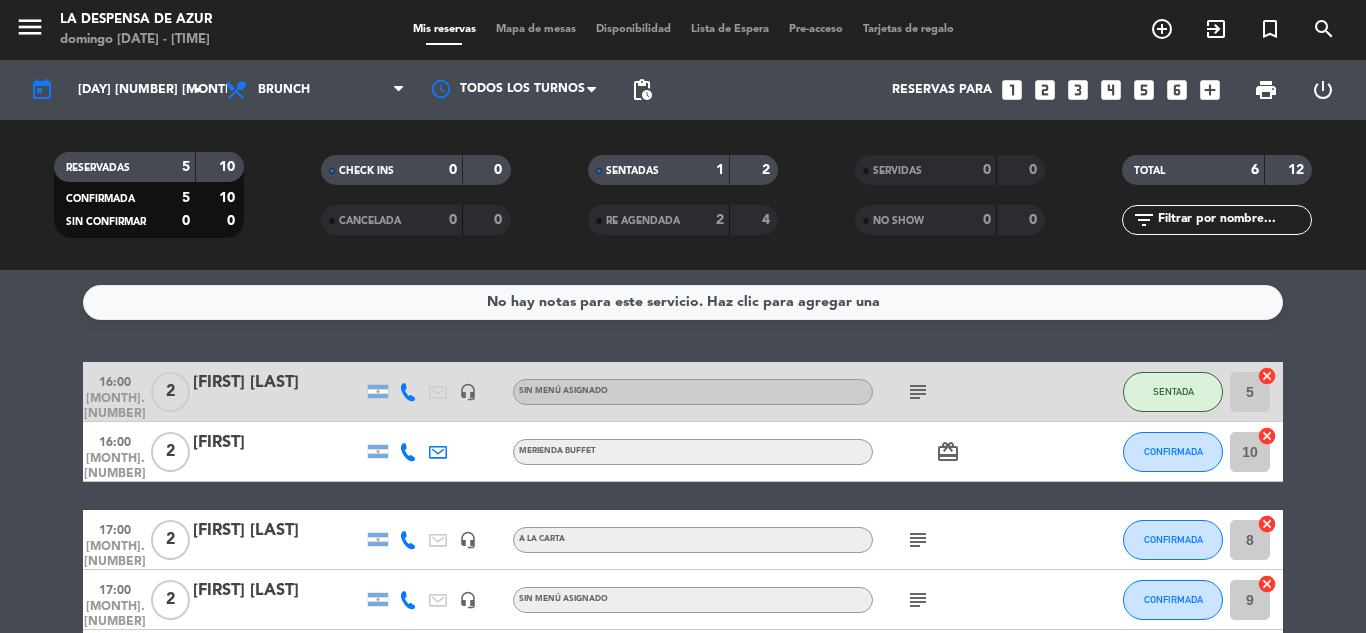 click on "card_giftcard" 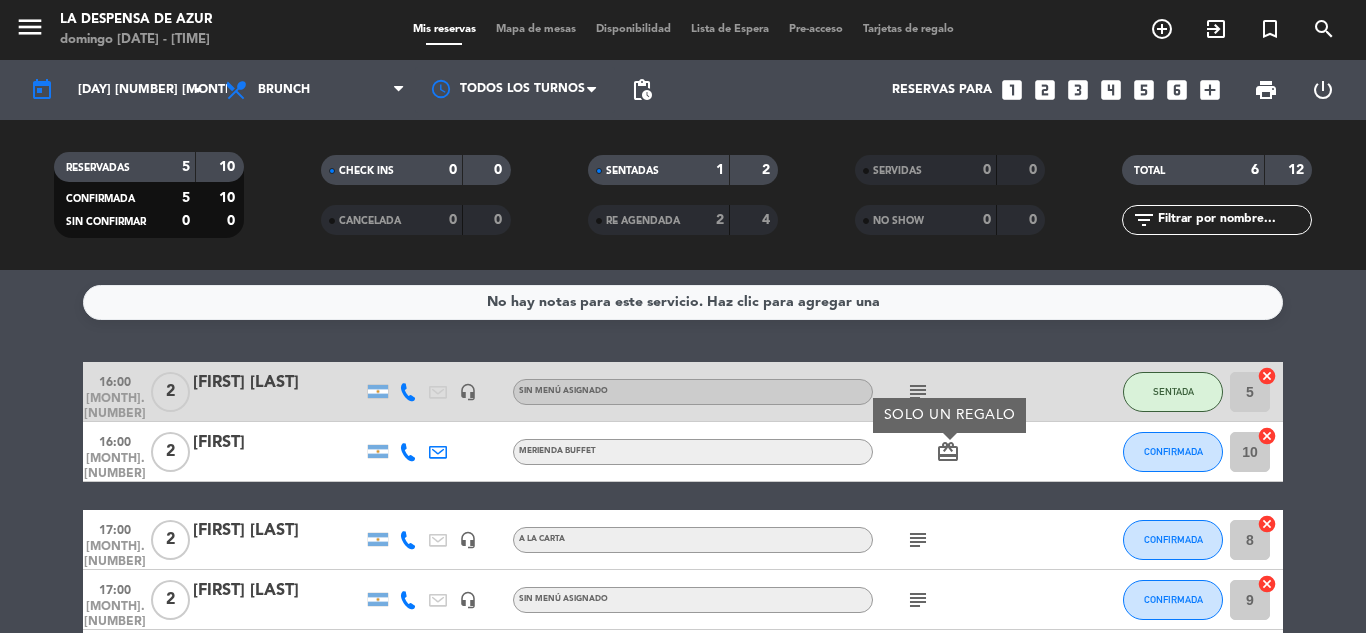 click on "card_giftcard" 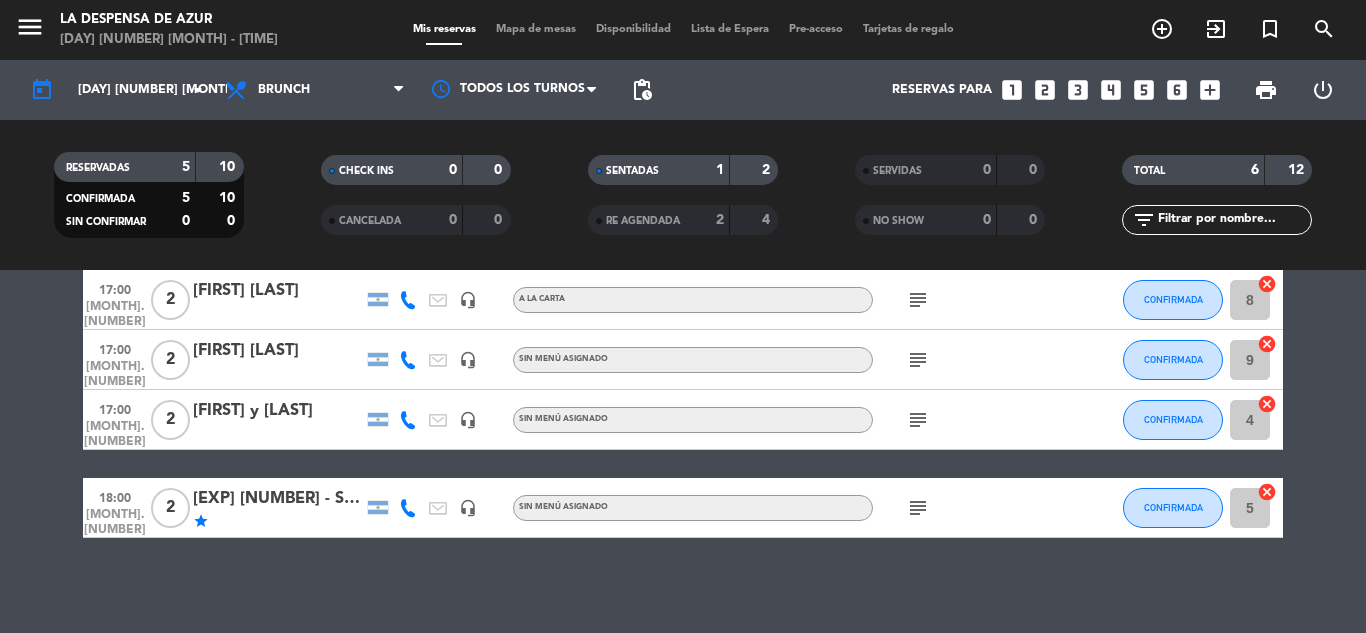 scroll, scrollTop: 245, scrollLeft: 0, axis: vertical 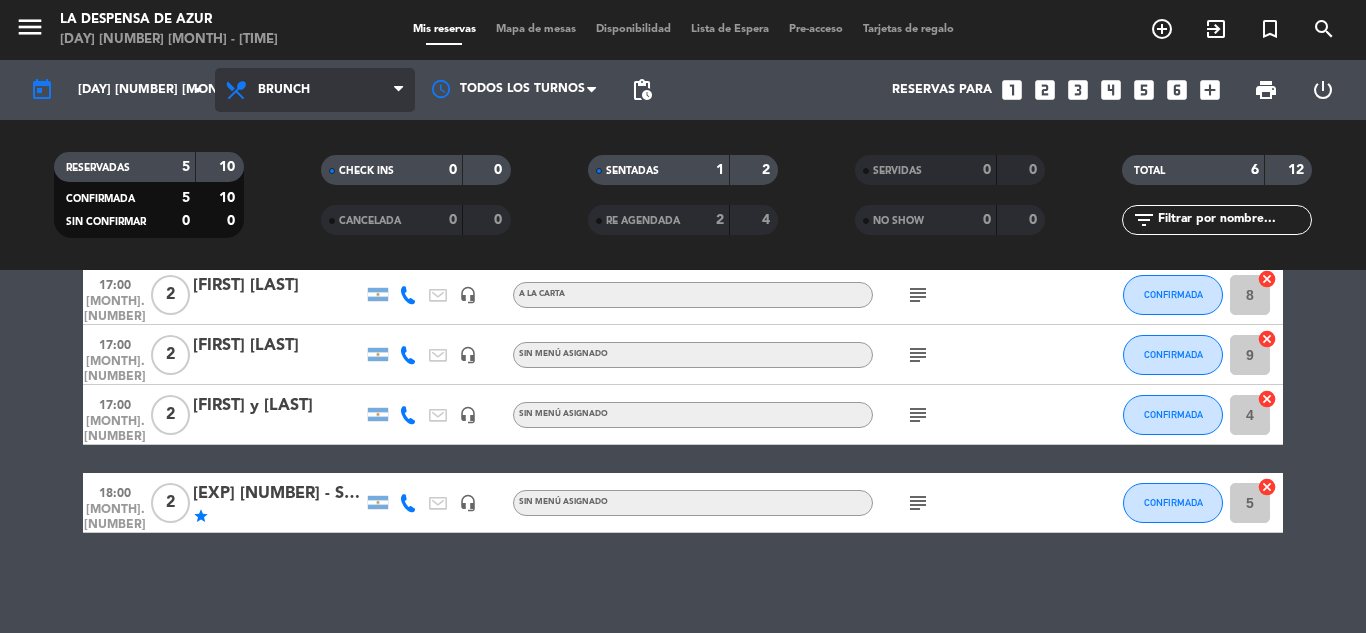 click on "Brunch" at bounding box center (315, 90) 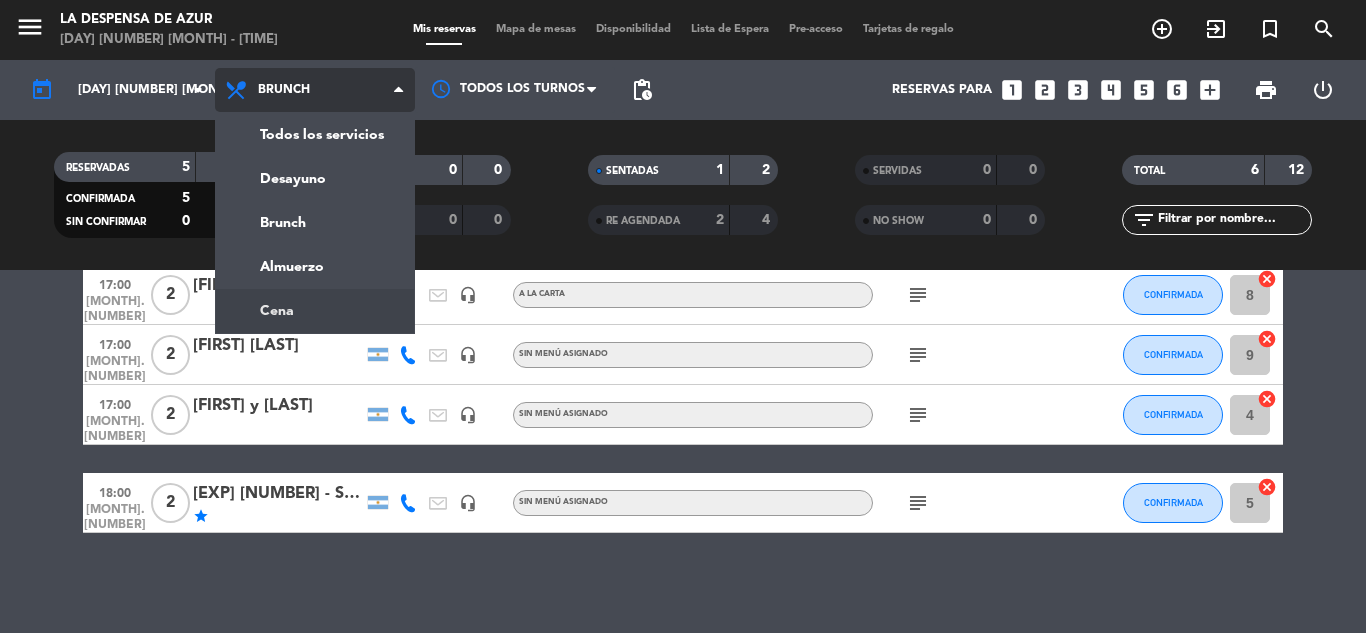 click on "menu La Despensa de Azur domingo [DATE] - [TIME] Mis reservas Mapa de mesas Disponibilidad Lista de Espera Pre-acceso Tarjetas de regalo add_circle_outline exit_to_app turned_in_not search today dom. [DATE] arrow_drop_down Todos los servicios Desayuno Brunch Almuerzo Cena Brunch Todos los servicios Desayuno Brunch Almuerzo Cena Todos los turnos pending_actions Reservas para looks_one looks_two looks_3 looks_4 looks_5 looks_6 add_box print power_settings_new RESERVADAS 5 10 CONFIRMADA 5 10 SIN CONFIRMAR 0 0 CHECK INS 0 0 CANCELADA 0 0 SENTADAS 1 2 RE AGENDADA 2 4 SERVIDAS 0 0 NO SHOW 0 0 TOTAL 6 12 filter_list No hay notas para este servicio. Haz clic para agregar una [TIME] ago. [DATE] 2 [FIRST] [LAST] headset_mic Sin menú asignado subject SENTADA 5 cancel [TIME] ago. [DATE] 2 [FIRST] Merienda Buffet card_giftcard CONFIRMADA 10 cancel [TIME] ago. [DATE] 2 [FIRST] [LAST]" 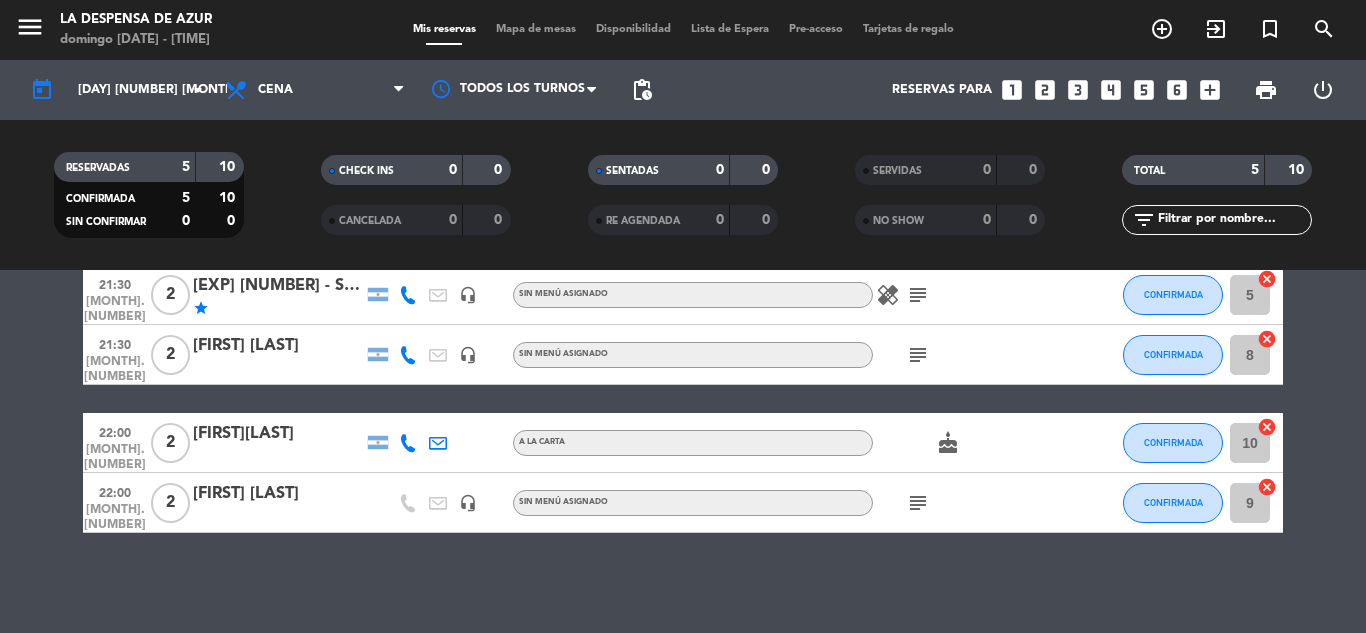 scroll, scrollTop: 85, scrollLeft: 0, axis: vertical 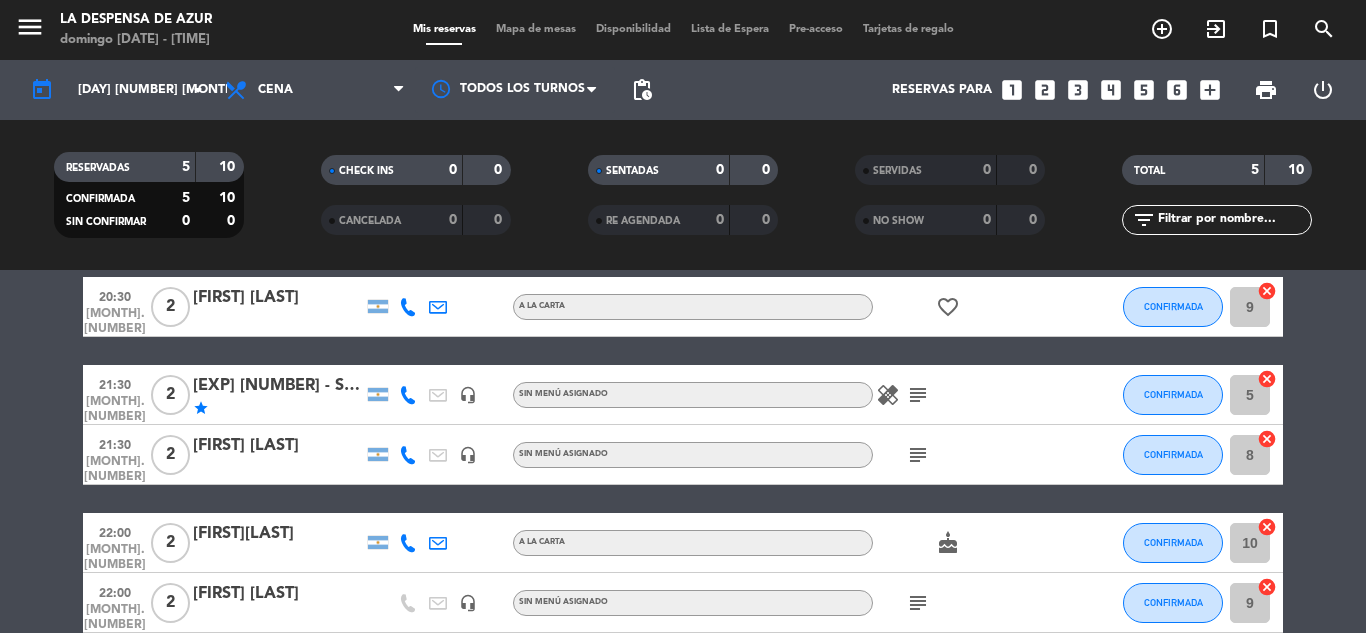 click on "subject" 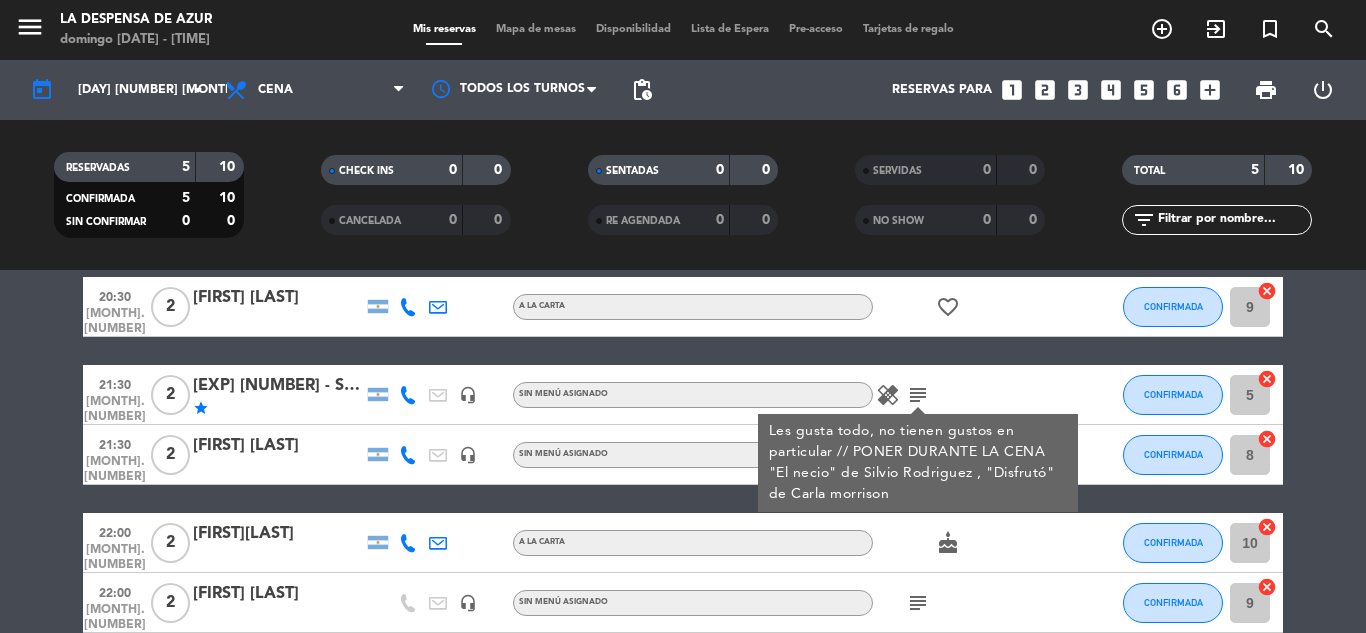 click on "Les gusta todo, no tienen gustos en particular // PONER DURANTE LA CENA "El necio" de Silvio Rodriguez , "Disfrutó" de Carla morrison" 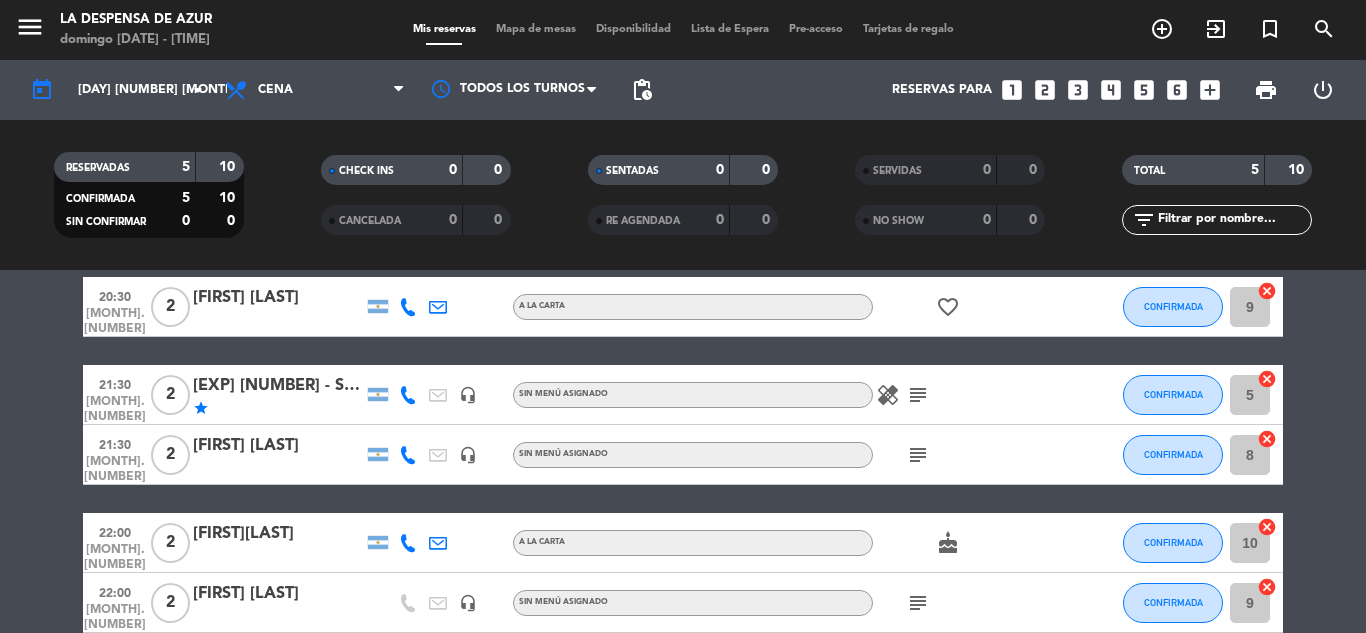 click on "subject" 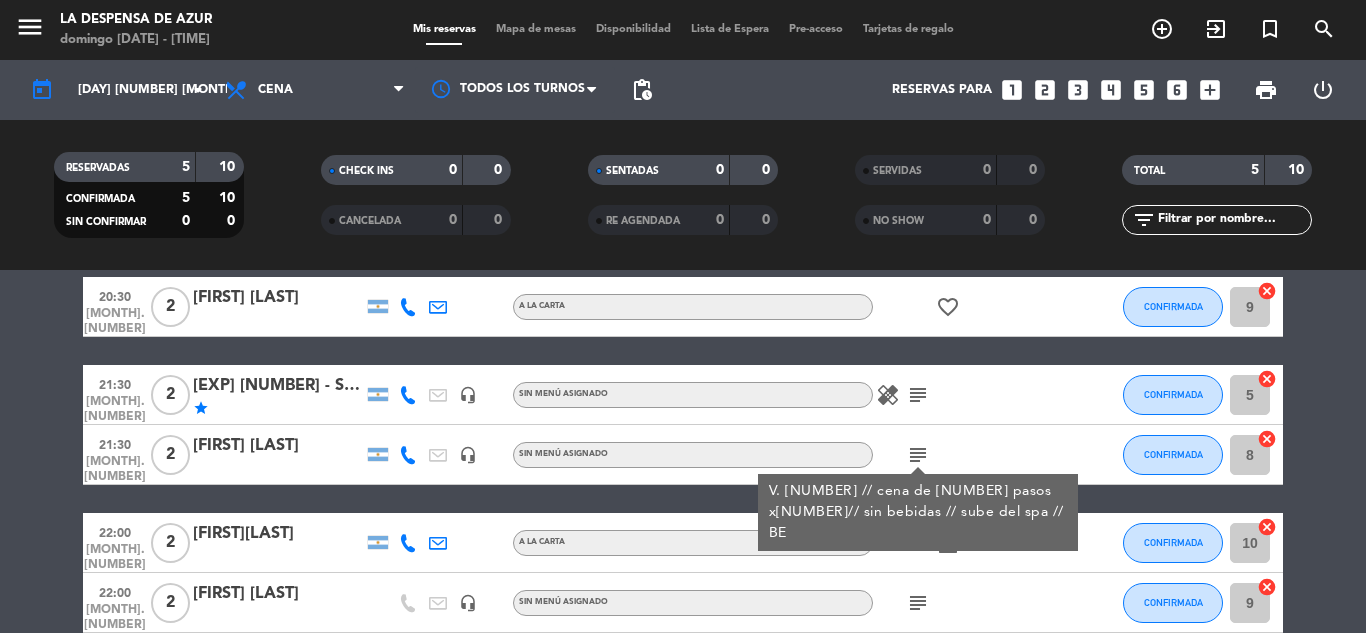 click on "subject V. [NUMBER] // cena de 3 pasos x2// sin bebidas // sube del spa // BE" 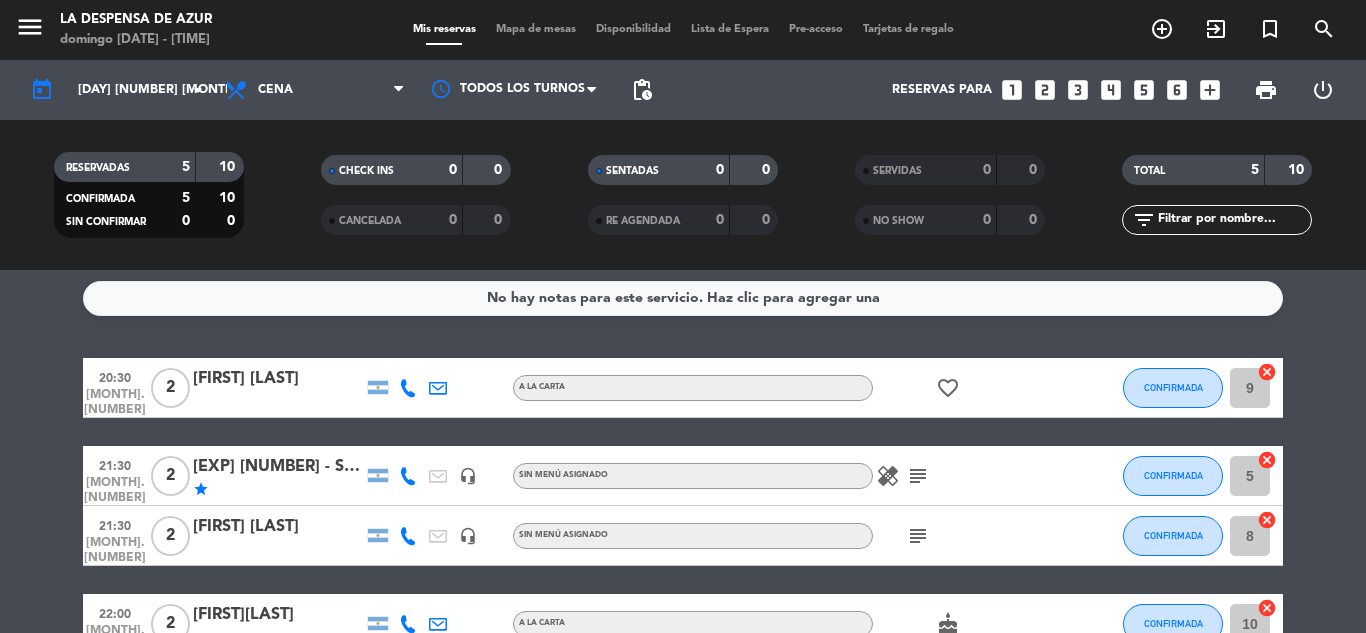 scroll, scrollTop: 0, scrollLeft: 0, axis: both 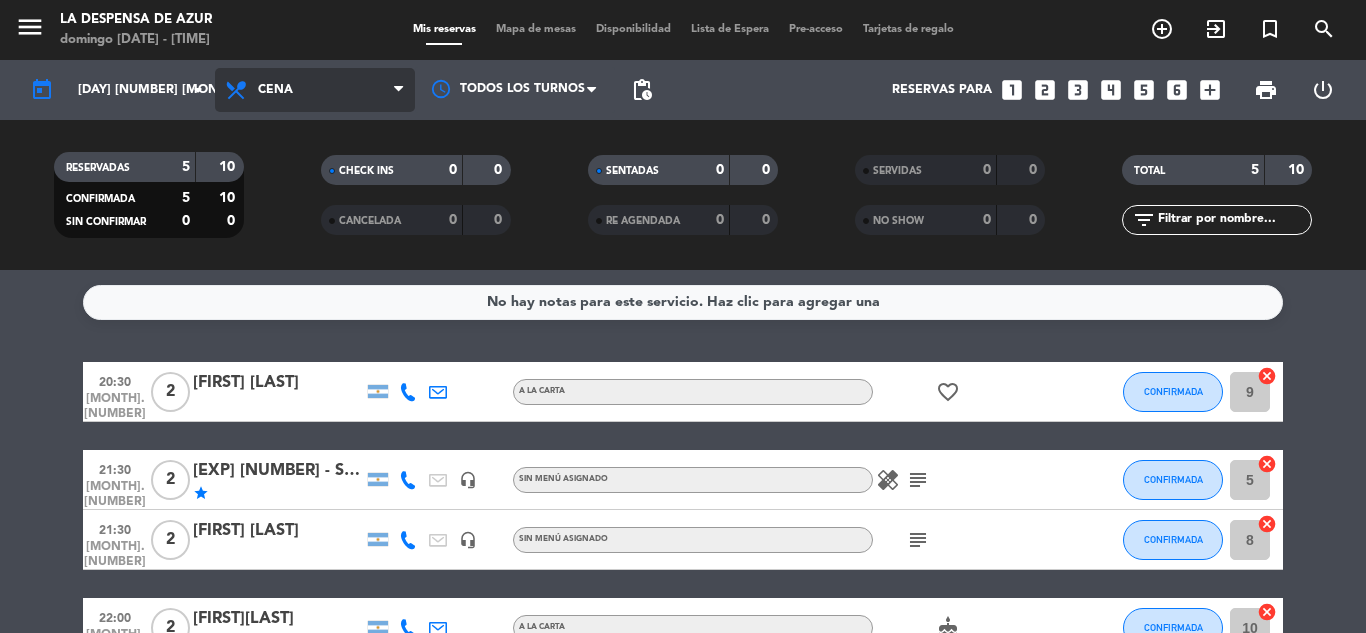click on "Cena" at bounding box center (315, 90) 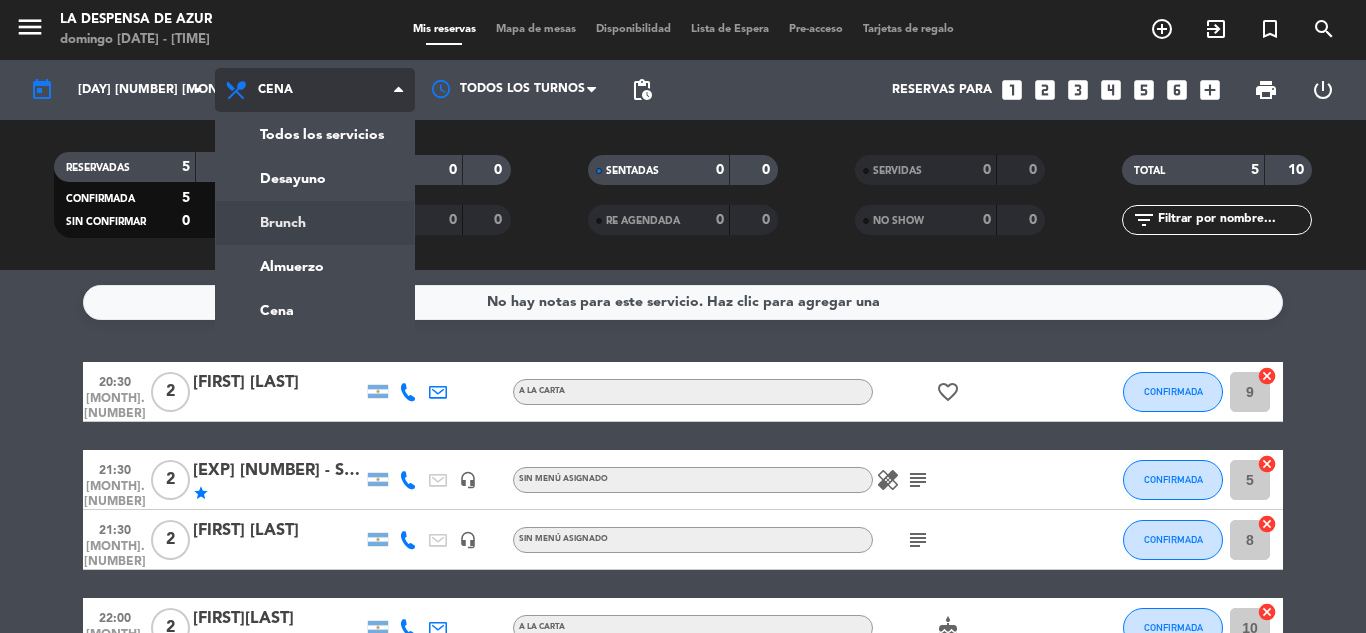 click on "menu La Despensa de Azur domingo [DATE] - [TIME] Mis reservas Mapa de mesas Disponibilidad Lista de Espera Pre-acceso Tarjetas de regalo add_circle_outline exit_to_app turned_in_not search today dom. [DATE] arrow_drop_down Todos los servicios Desayuno Brunch Almuerzo Cena Cena Todos los servicios Desayuno Brunch Almuerzo Cena Todos los turnos pending_actions Reservas para looks_one looks_two looks_3 looks_4 looks_5 looks_6 add_box print power_settings_new RESERVADAS 5 10 CONFIRMADA 5 10 SIN CONFIRMAR 0 0 CHECK INS 0 0 CANCELADA 0 0 SENTADAS 0 0 RE AGENDADA 0 0 SERVIDAS 0 0 NO SHOW 0 0 TOTAL 5 10 filter_list" 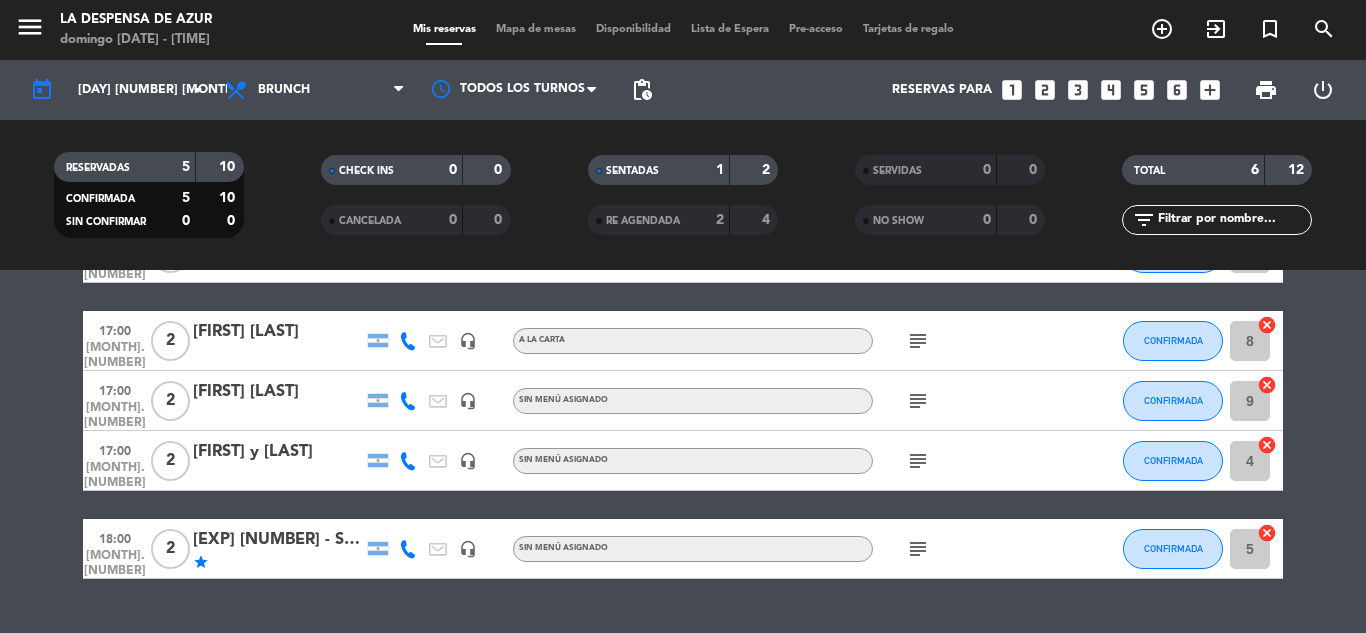 scroll, scrollTop: 200, scrollLeft: 0, axis: vertical 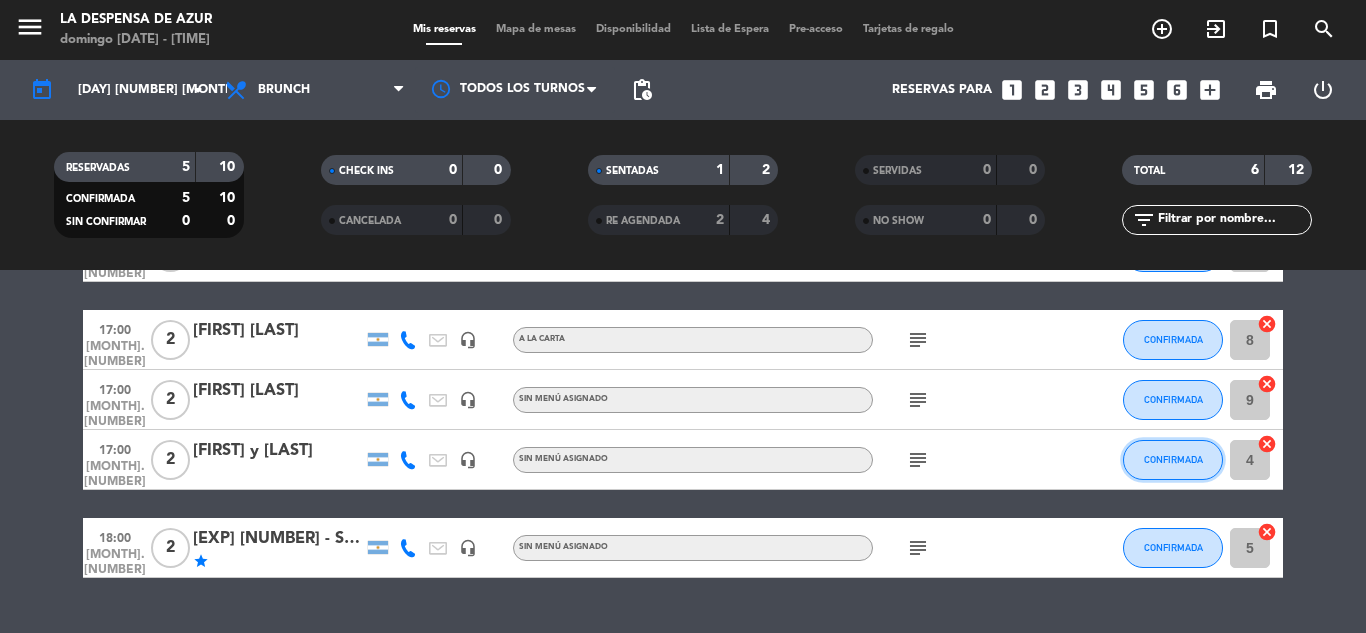click on "CONFIRMADA" 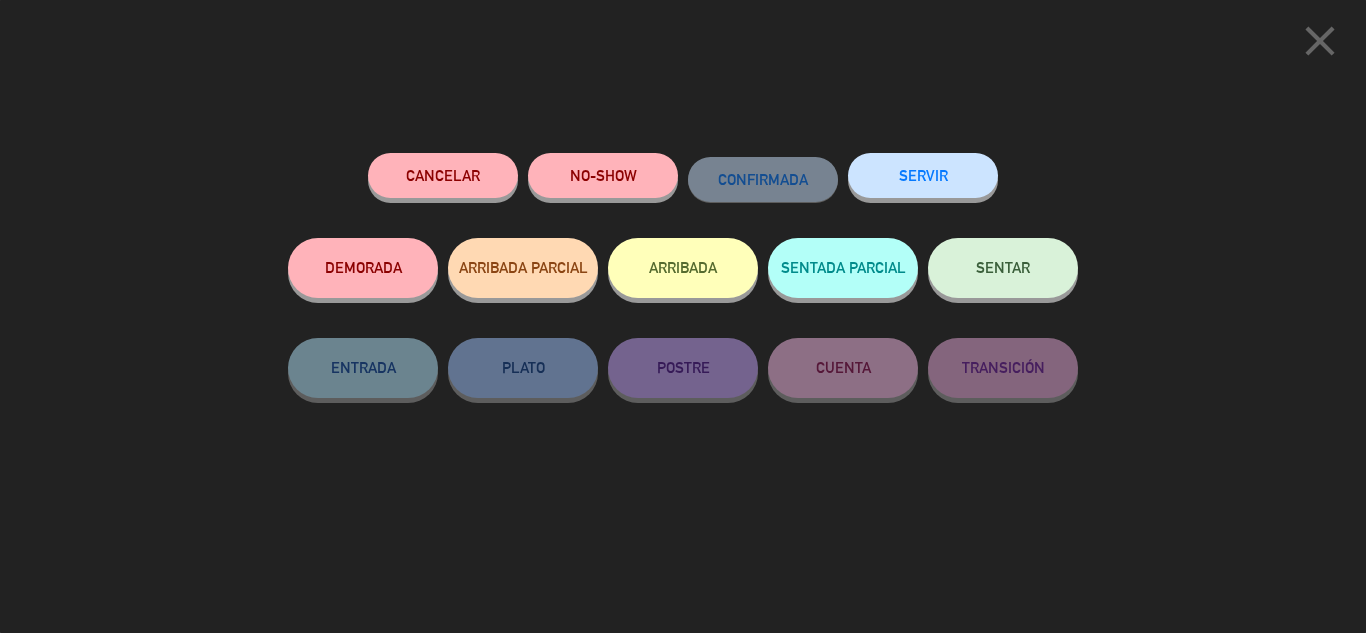 click on "SENTAR" 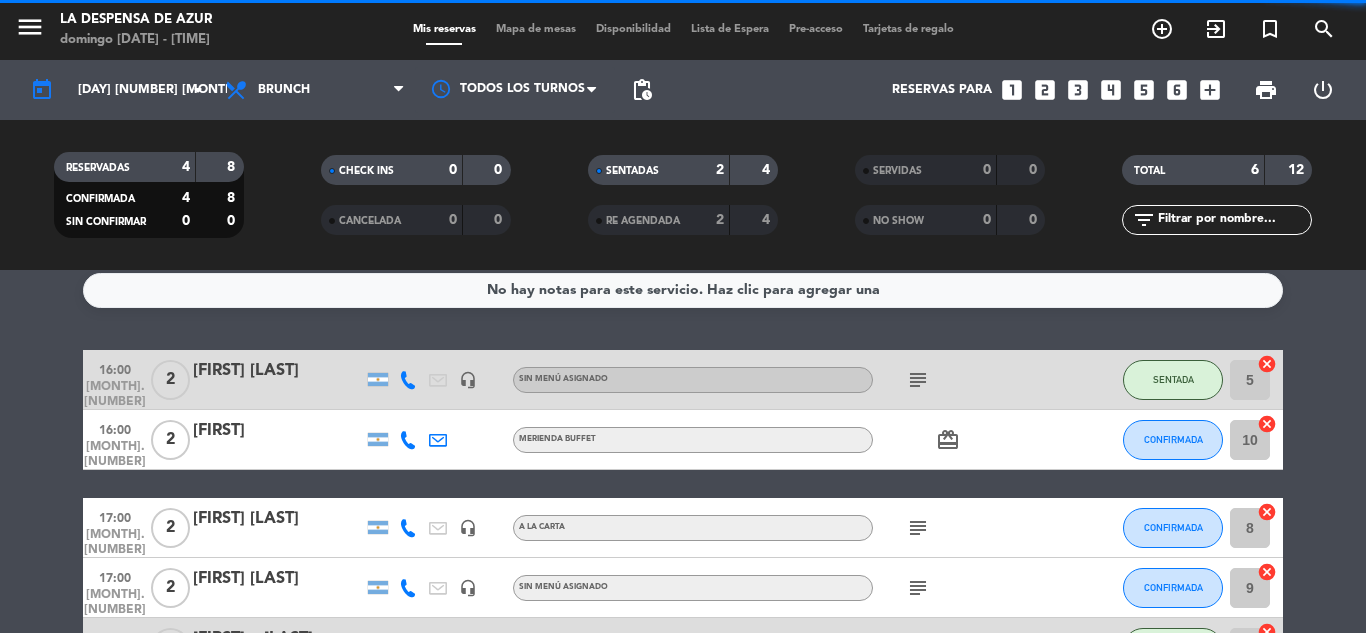 scroll, scrollTop: 0, scrollLeft: 0, axis: both 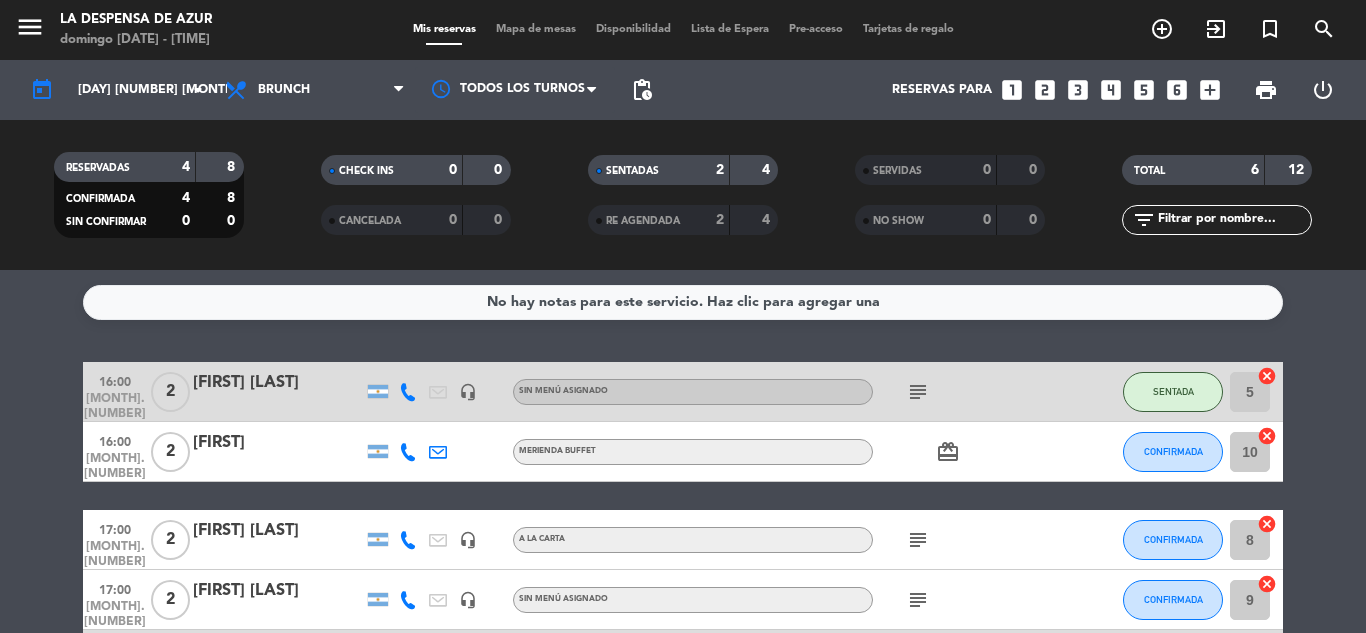 click on "Mapa de mesas" at bounding box center (536, 29) 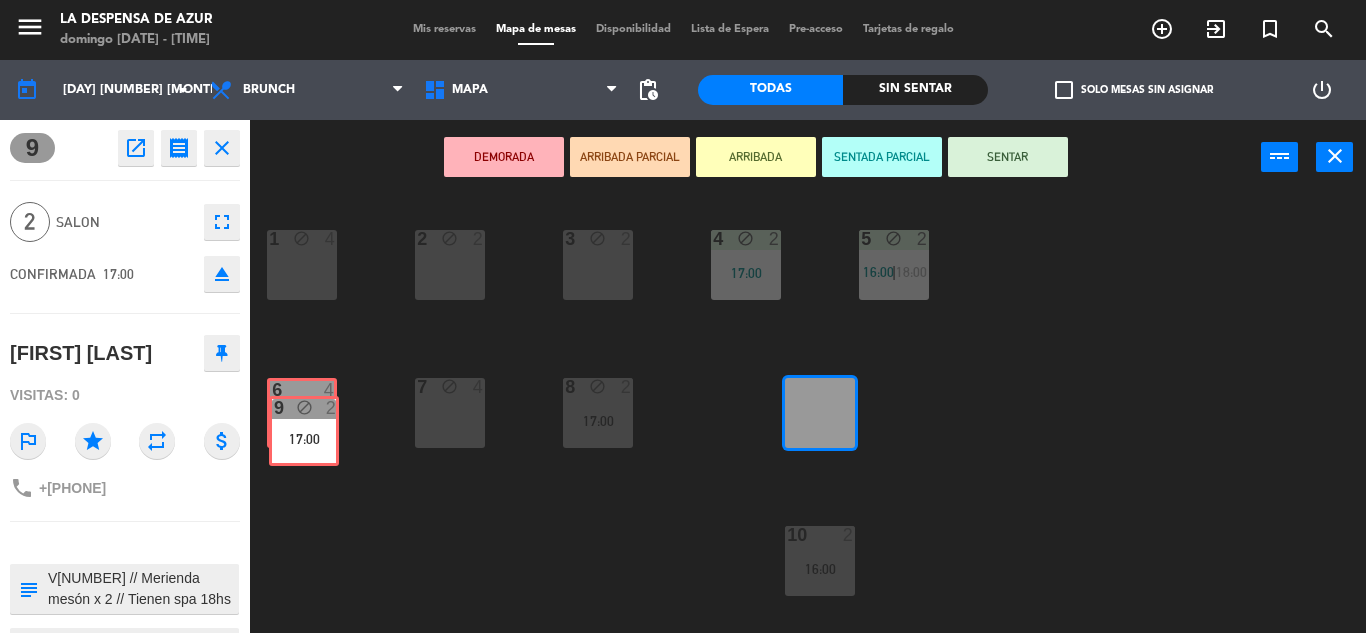 drag, startPoint x: 825, startPoint y: 416, endPoint x: 309, endPoint y: 434, distance: 516.31384 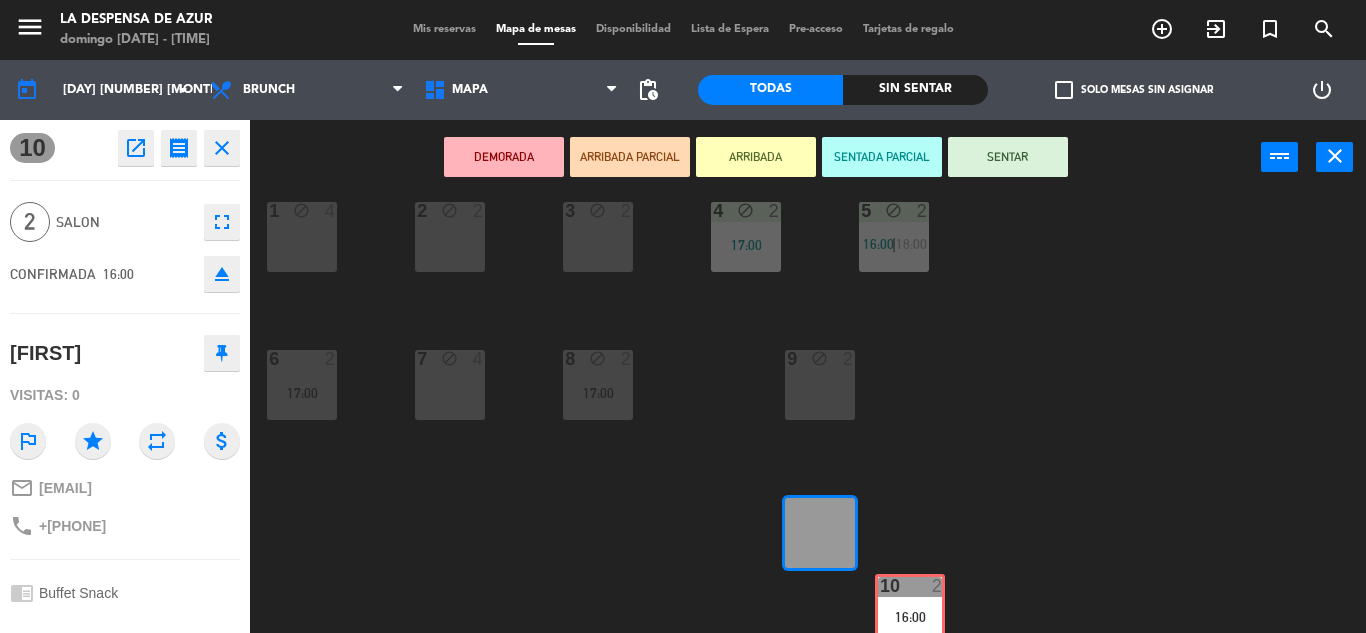 scroll, scrollTop: 35, scrollLeft: 0, axis: vertical 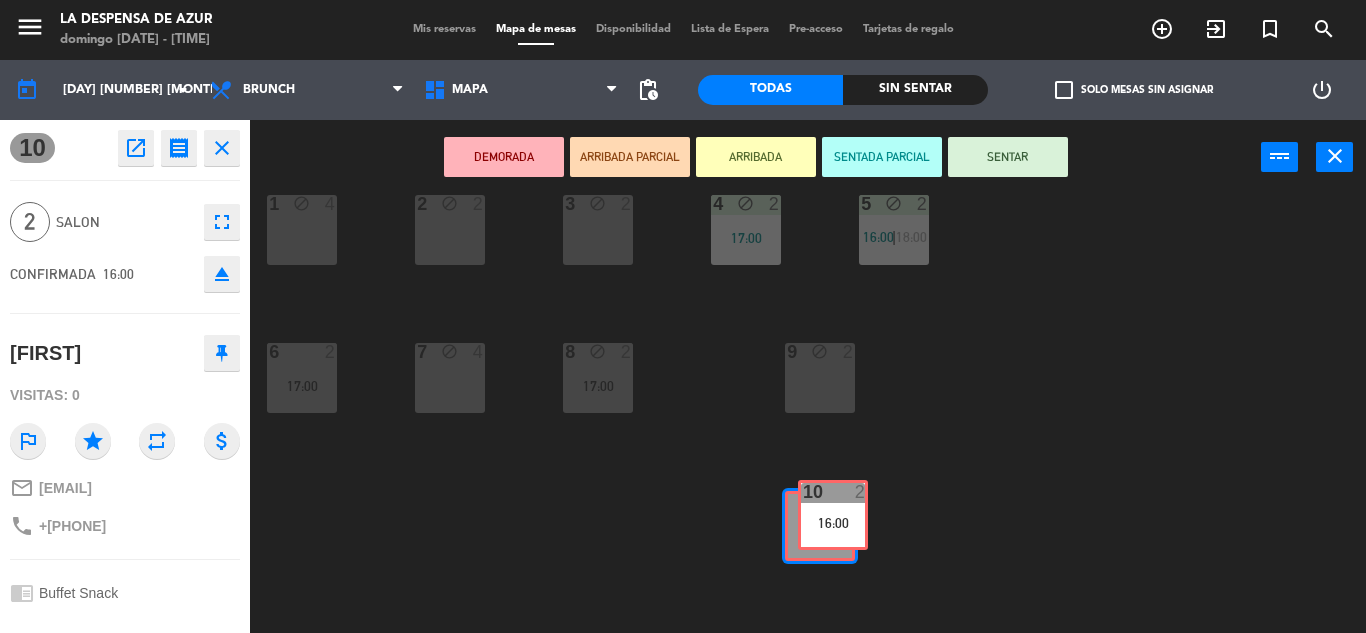 drag, startPoint x: 830, startPoint y: 567, endPoint x: 829, endPoint y: 534, distance: 33.01515 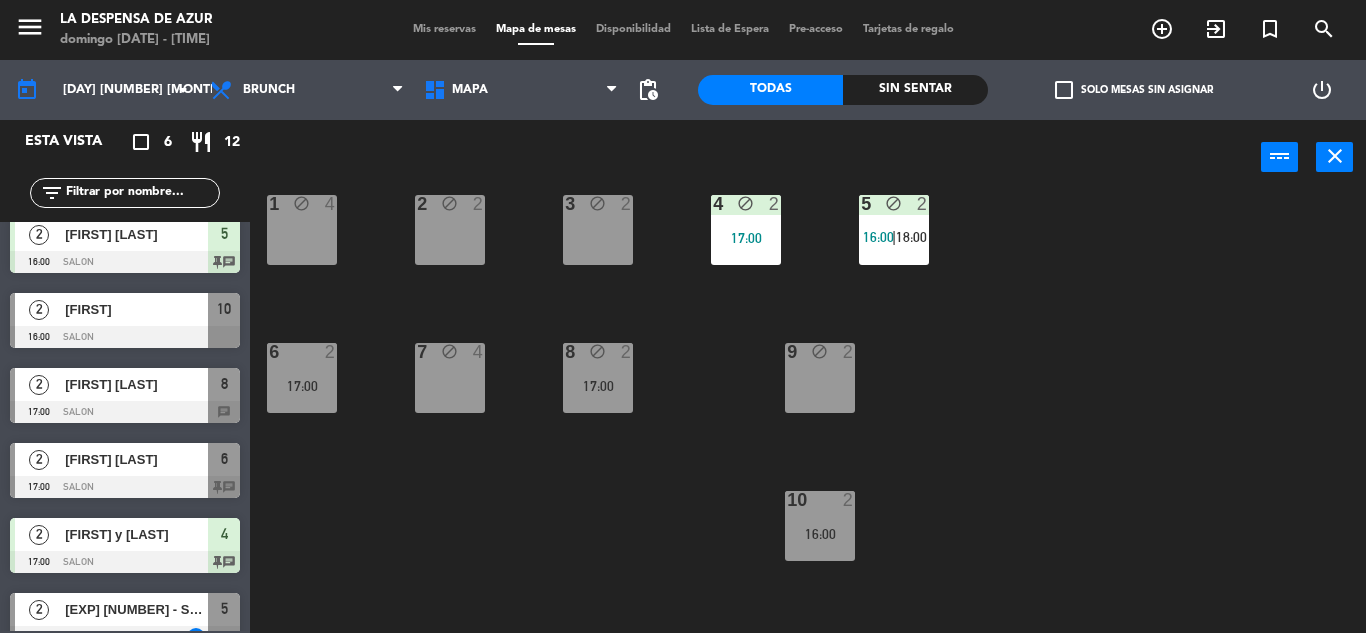 scroll, scrollTop: 0, scrollLeft: 0, axis: both 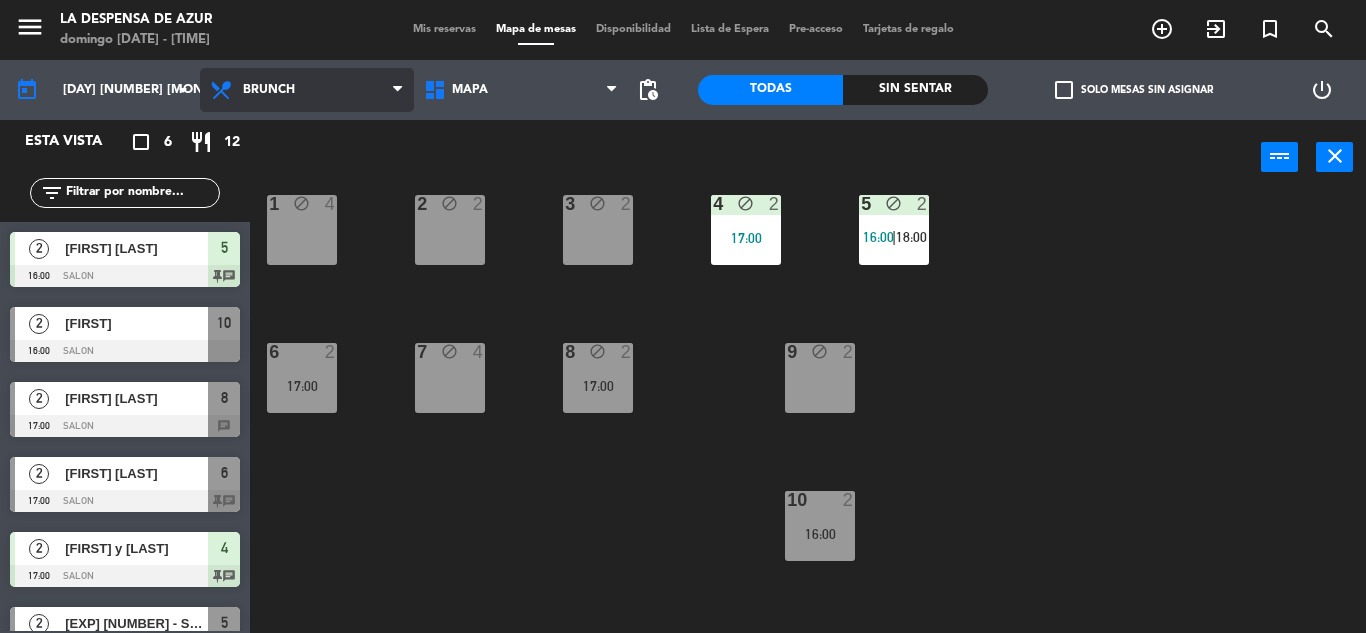 click on "Brunch" at bounding box center [307, 90] 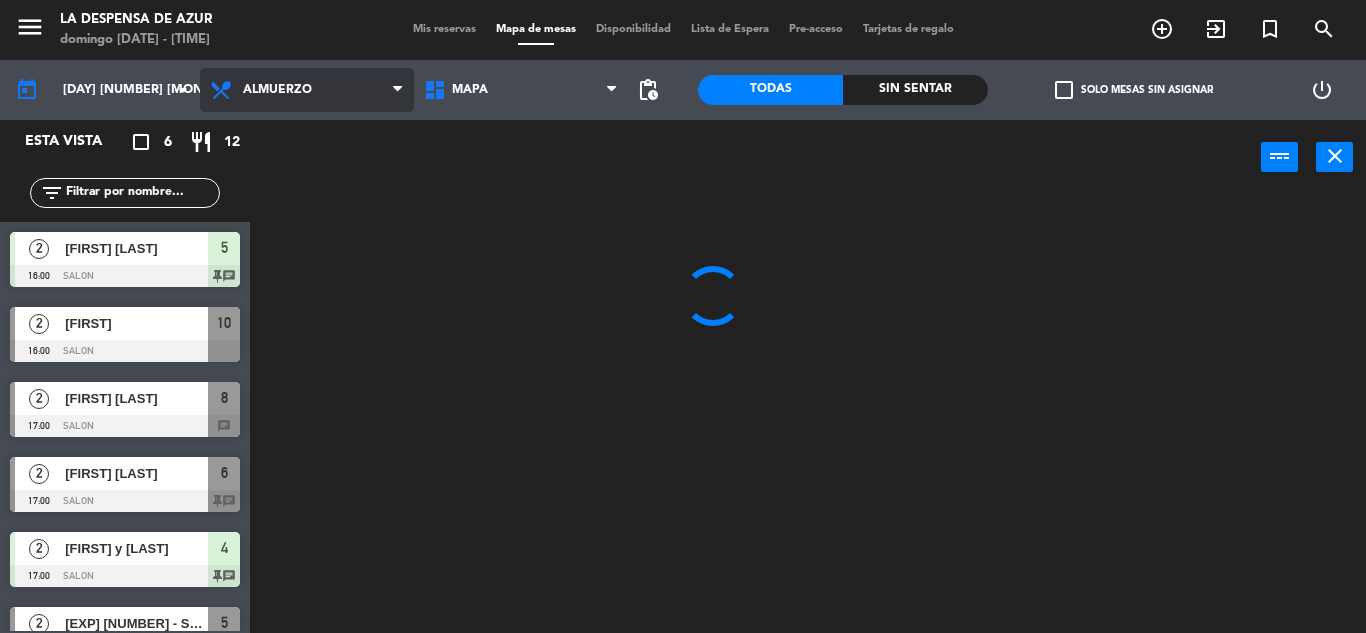 click on "menu  La Despensa de Azur   [DAY] [NUMBER] [MONTH] - [TIME]   Mis reservas   Mapa de mesas   Disponibilidad   Lista de Espera   Pre-acceso   Tarjetas de regalo  add_circle_outline exit_to_app turned_in_not search today    [DAY] [NUMBER] [MONTH] arrow_drop_down  Desayuno  Brunch  Almuerzo  Cena  Almuerzo  Desayuno  Brunch  Almuerzo  Cena  MAPA   MAPA   MAPA  pending_actions  Todas  Sin sentar  check_box_outline_blank   Solo mesas sin asignar   power_settings_new   Esta vista   crop_square  6  restaurant  12 filter_list  2   [FIRST] [LAST]    [TIME]   SALON  5 chat  2   Eliana   [TIME]   SALON  10  2   [FIRST] [LAST]   [TIME]   SALON  8 chat  2   Elida Gonzalez   [TIME]   SALON  6 chat  2   [FIRST] y [LAST]    [TIME]   SALON  4 chat  2   Exp [NUMBER] - Sol y Julián   [TIME]   SALON  star 5 chat power_input close" 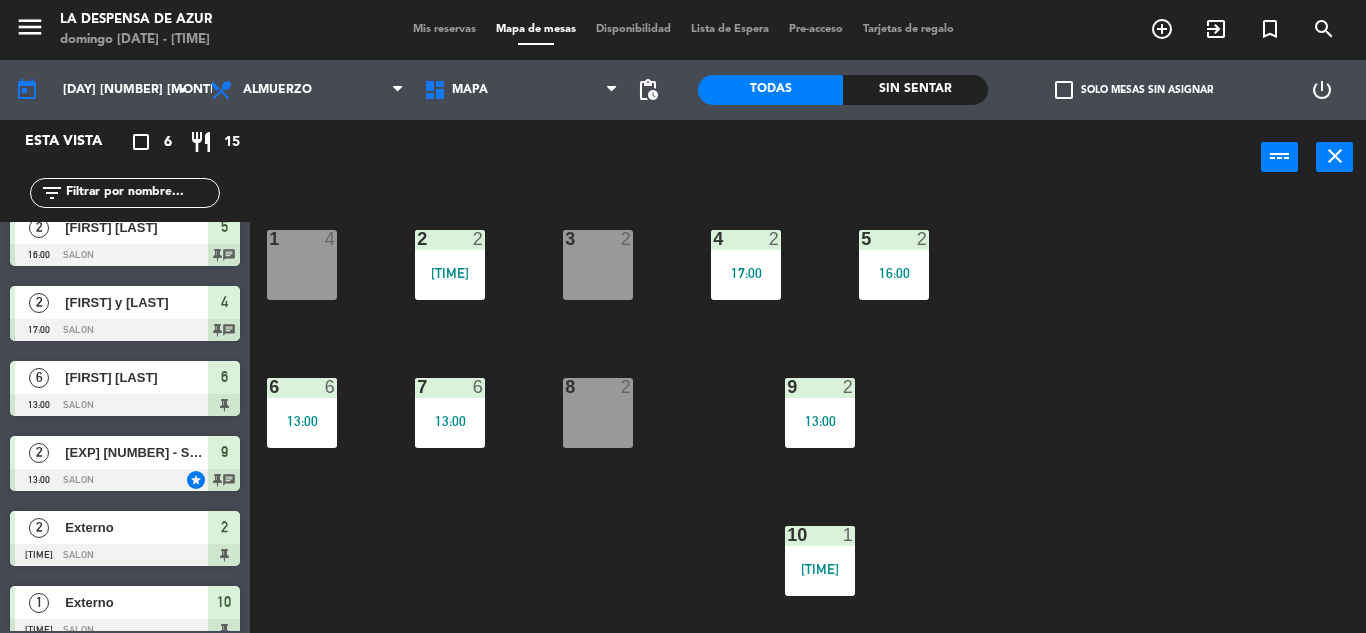 scroll, scrollTop: 41, scrollLeft: 0, axis: vertical 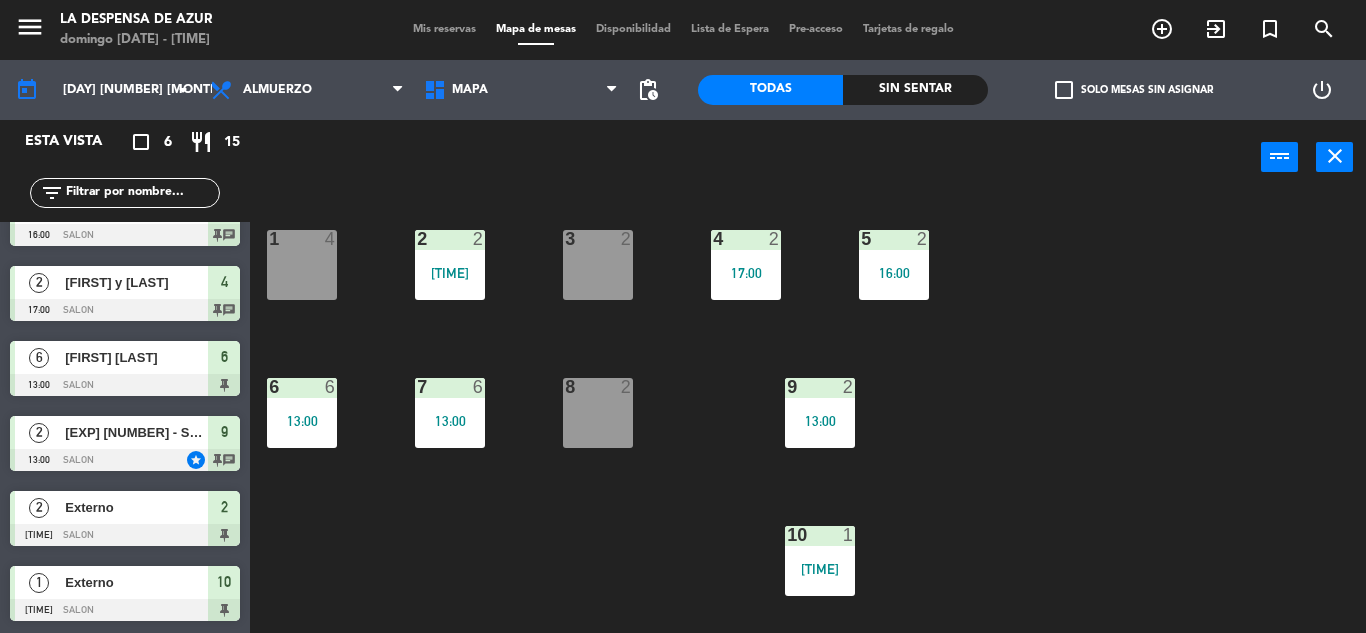 click on "[FIRST] [LAST]" at bounding box center [136, 357] 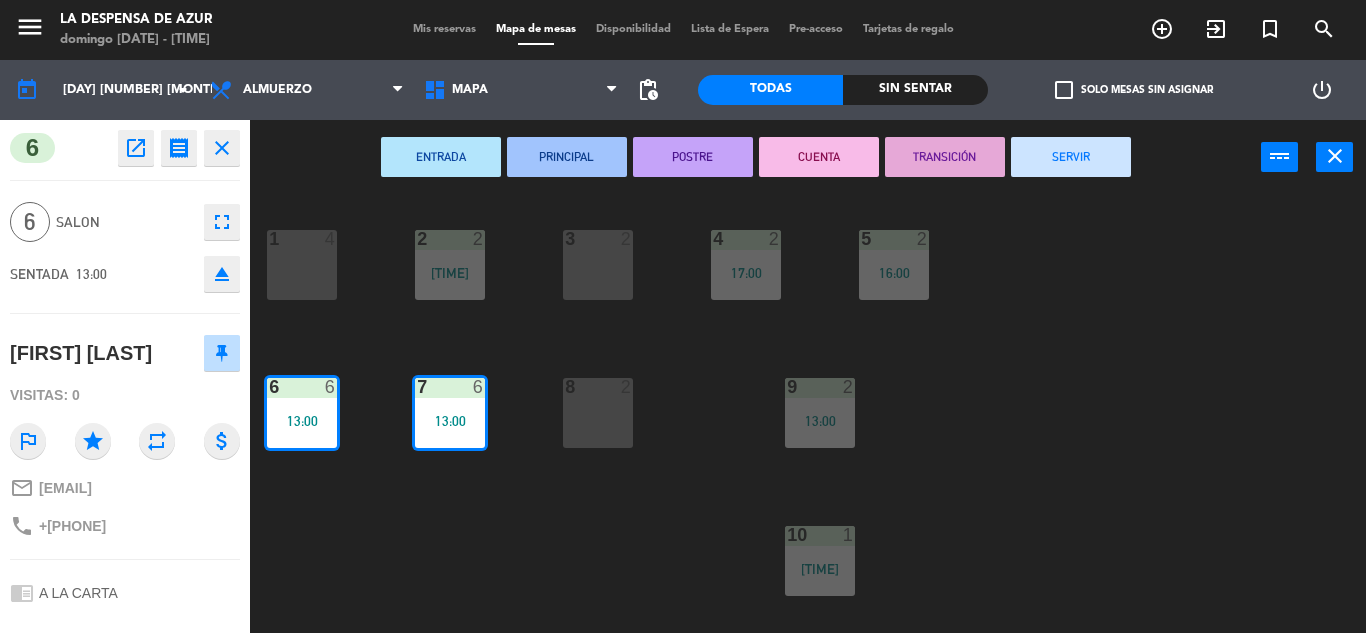click on "Mis reservas" at bounding box center [444, 29] 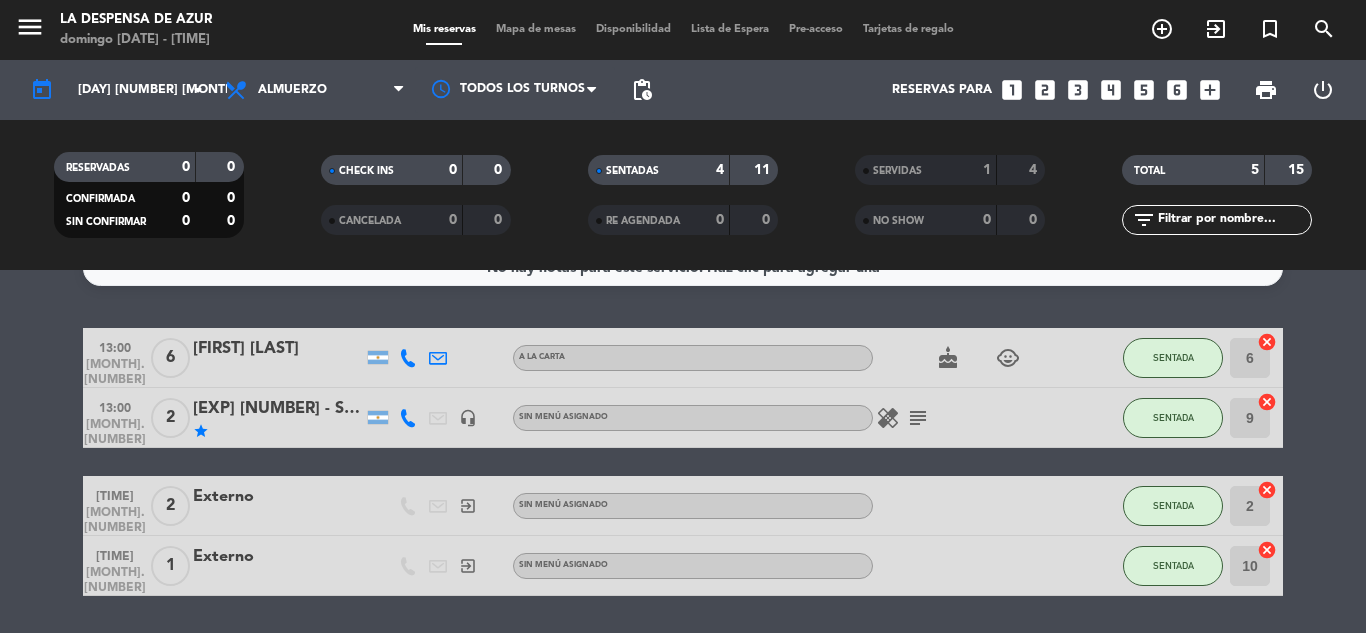 scroll, scrollTop: 0, scrollLeft: 0, axis: both 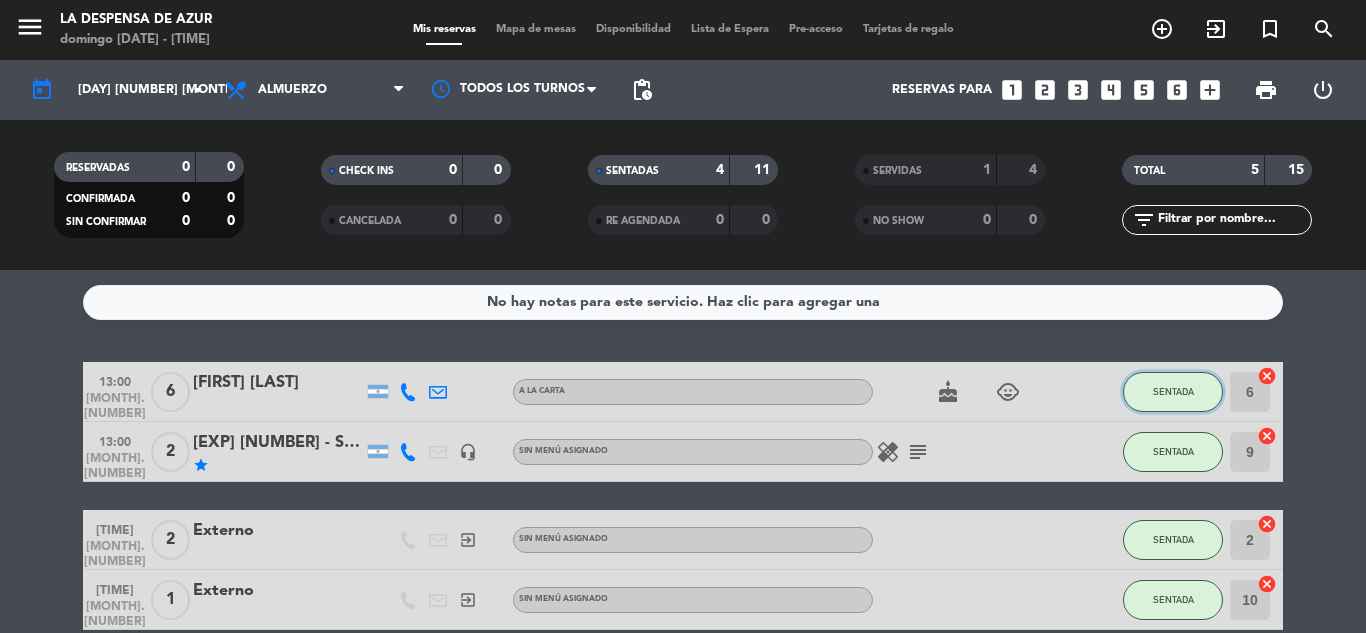 click on "SENTADA" 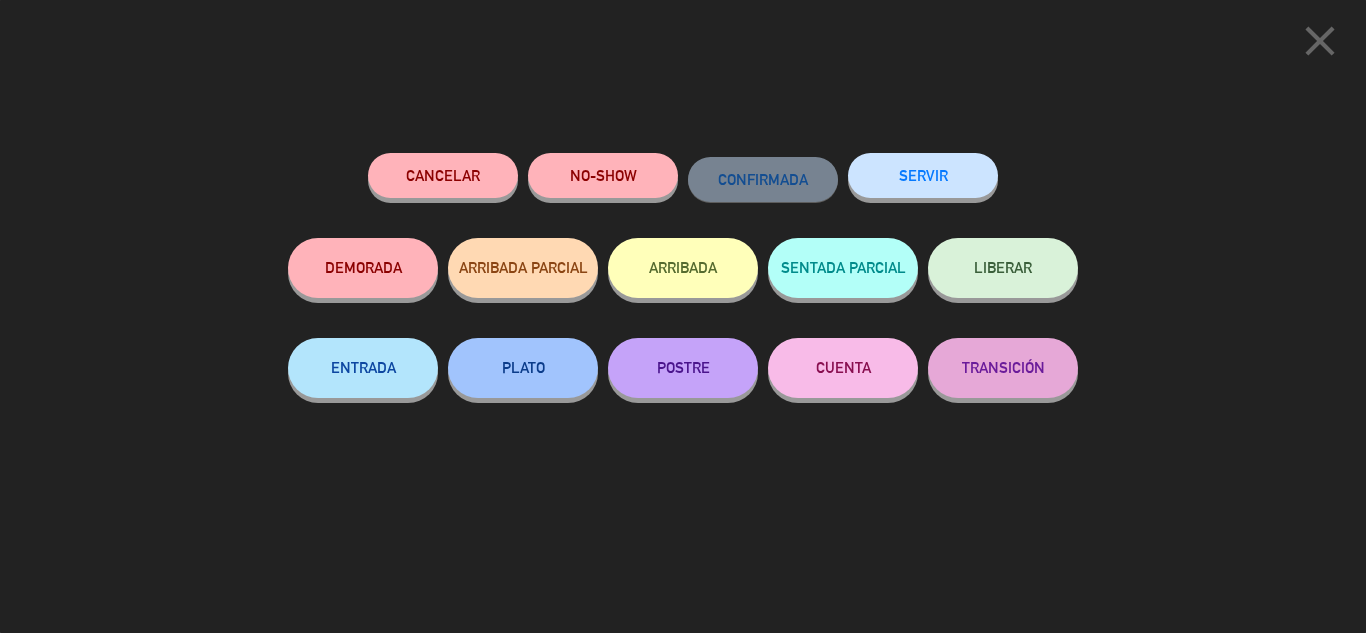 click on "SERVIR" 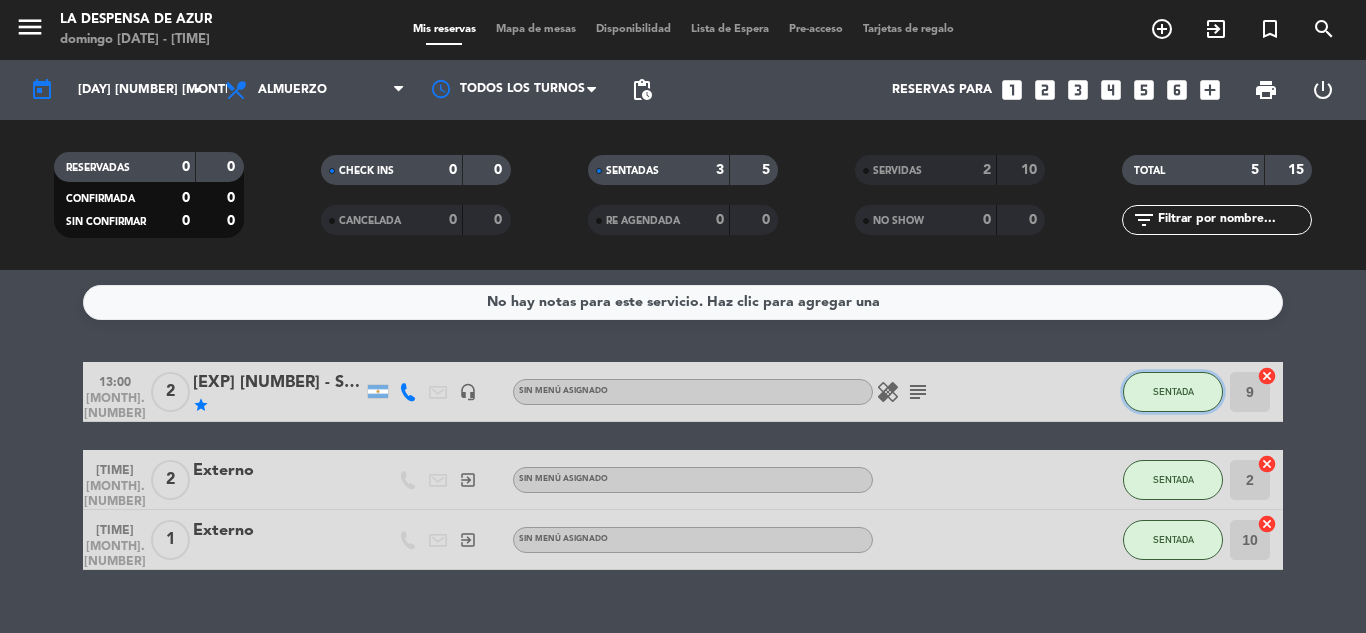 click on "SENTADA" 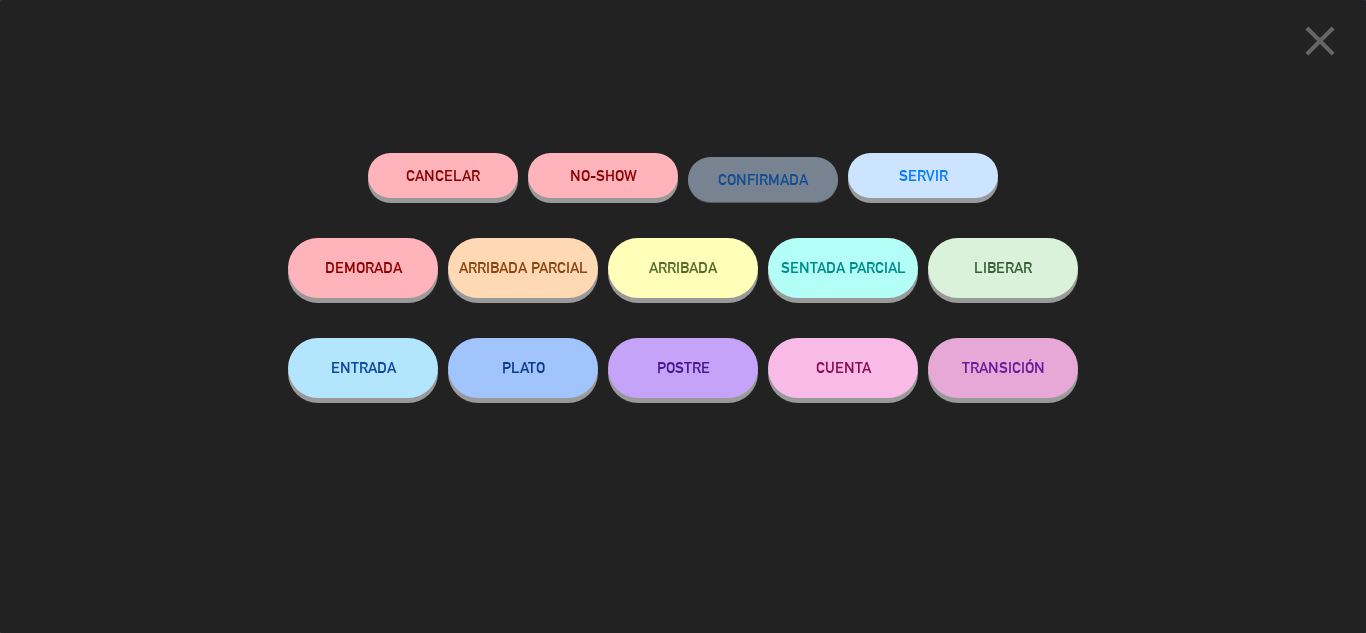 click on "SERVIR" 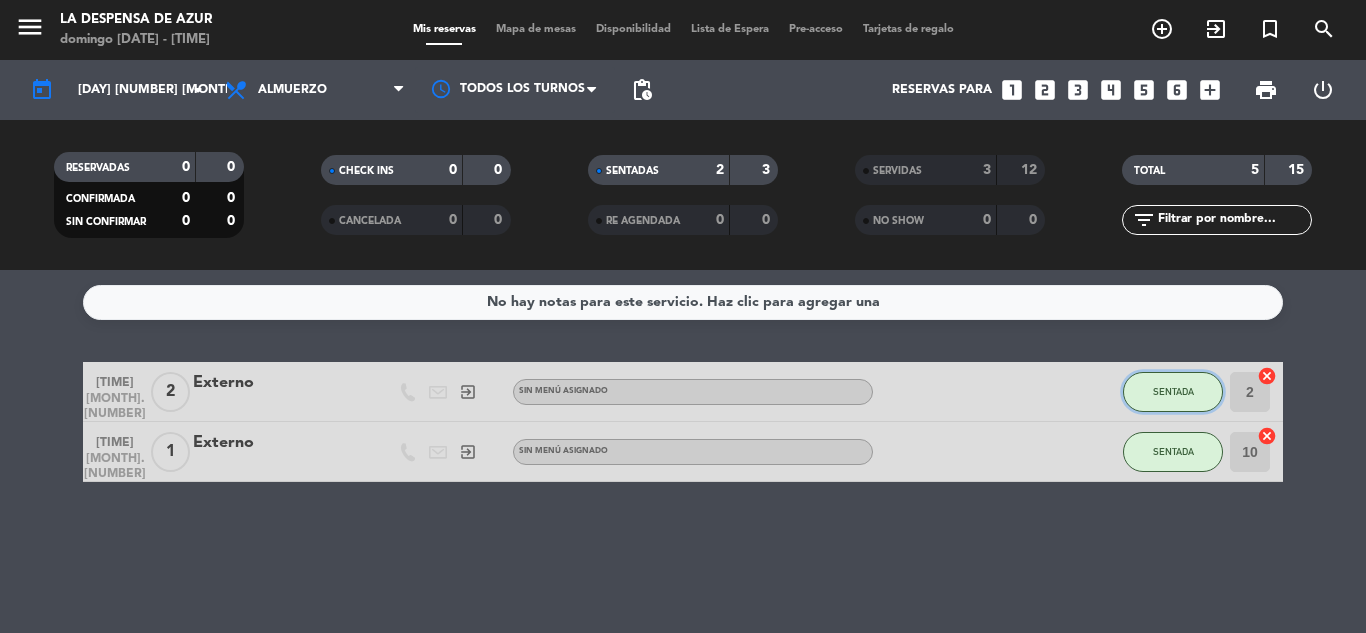 click on "SENTADA" 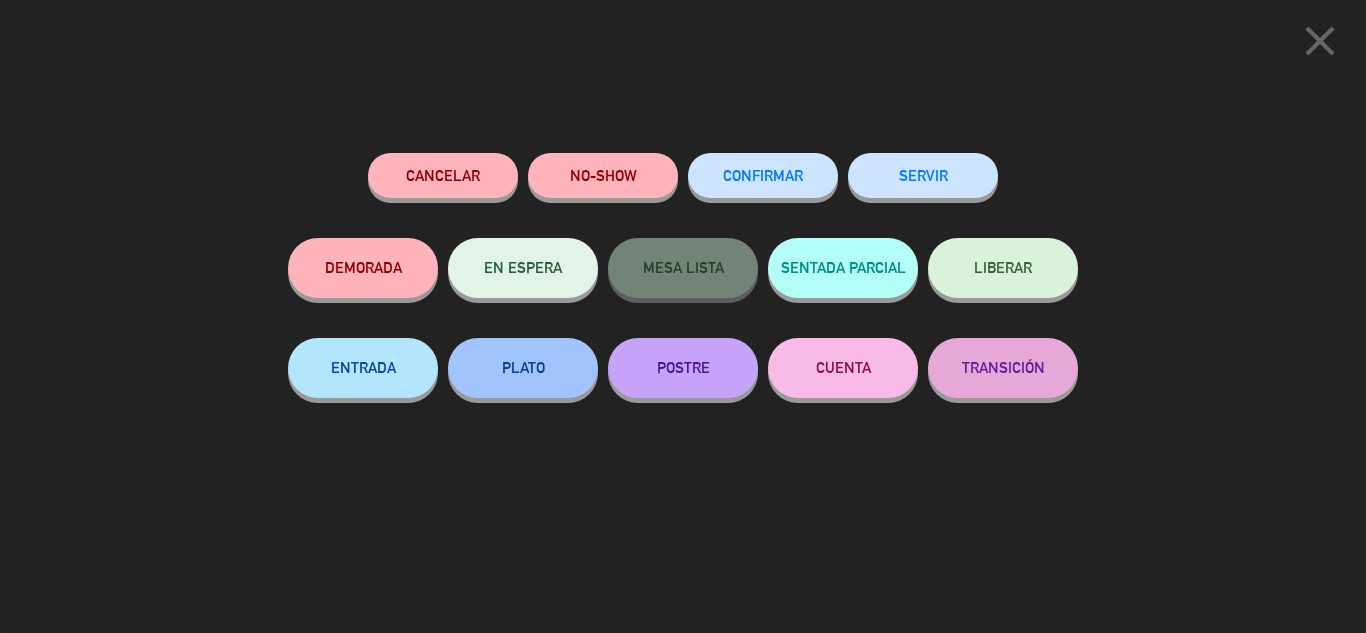 click on "SERVIR" 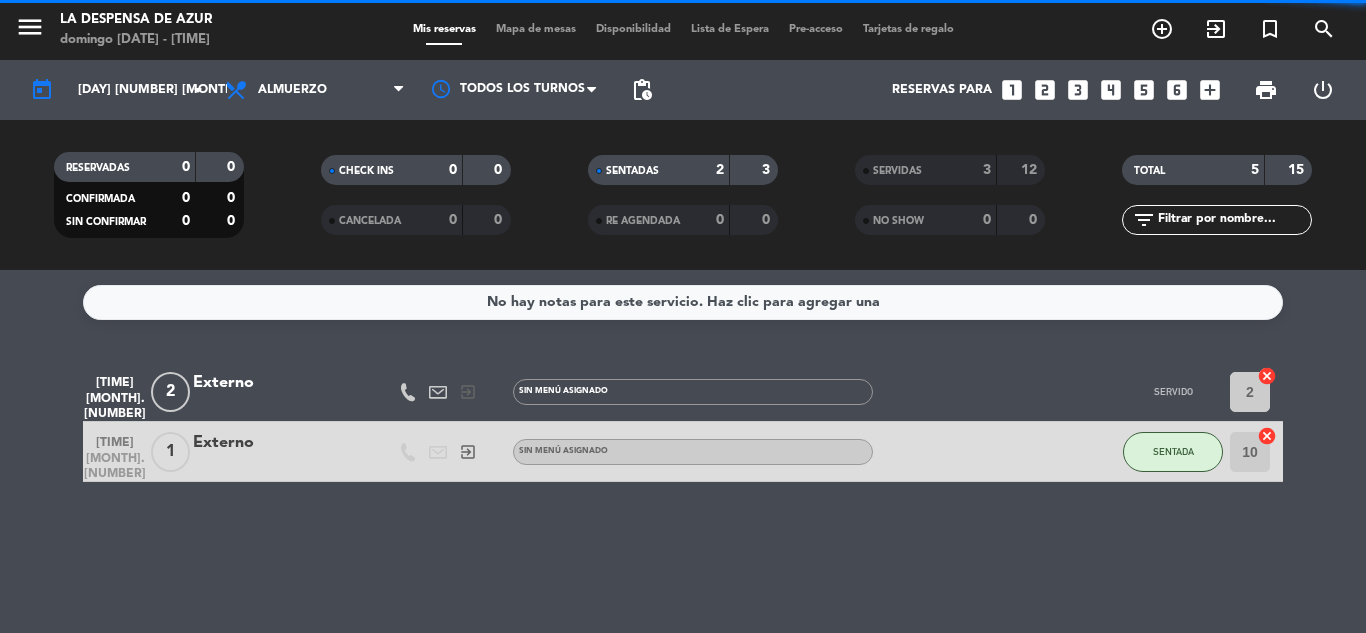 click on "No hay notas para este servicio. Haz clic para agregar una [TIME] ago. [DATE] 2 [EXTERNO] exit_to_app Sin menú asignado SERVIDO 2 cancel [TIME] ago. [DATE] 1 [EXTERNO] exit_to_app Sin menú asignado SENTADA 10 cancel" 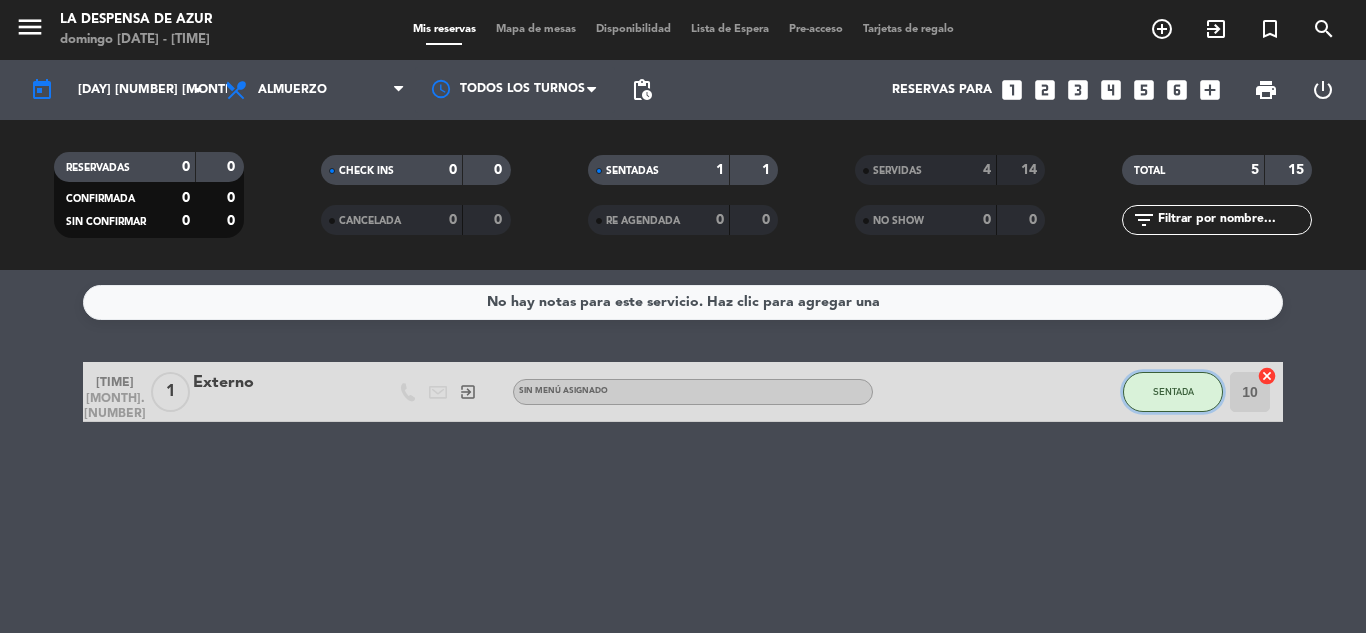 click on "SENTADA" 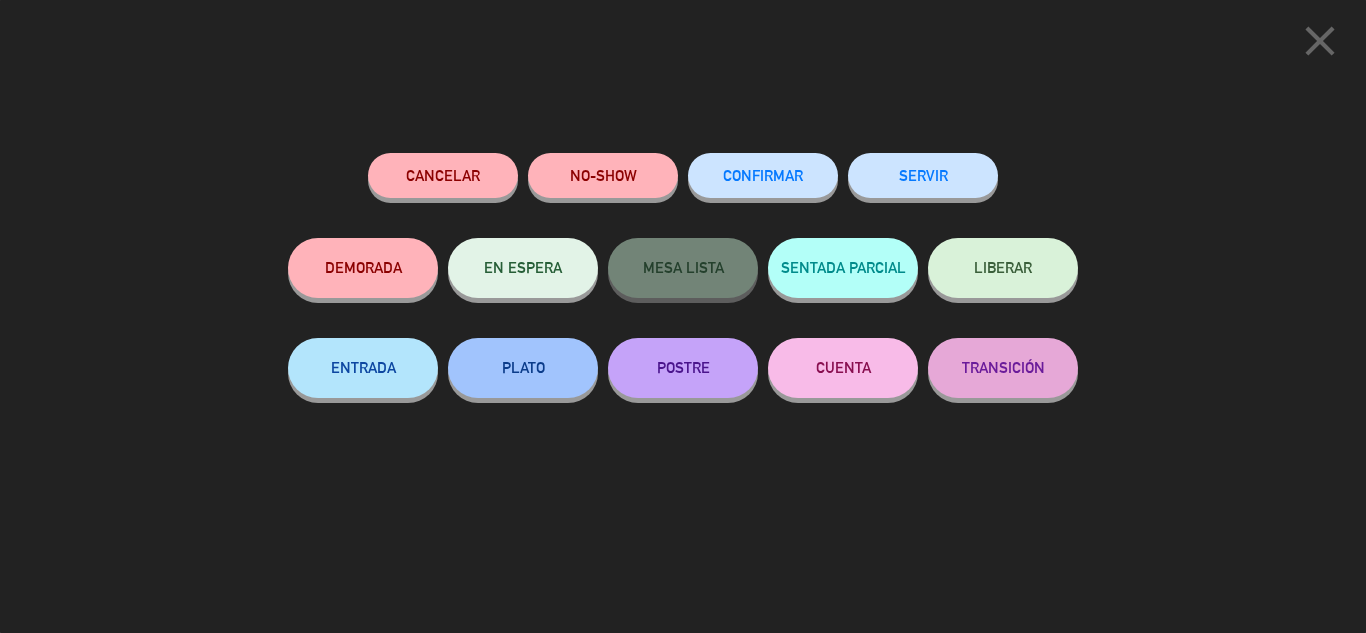 click on "SERVIR" 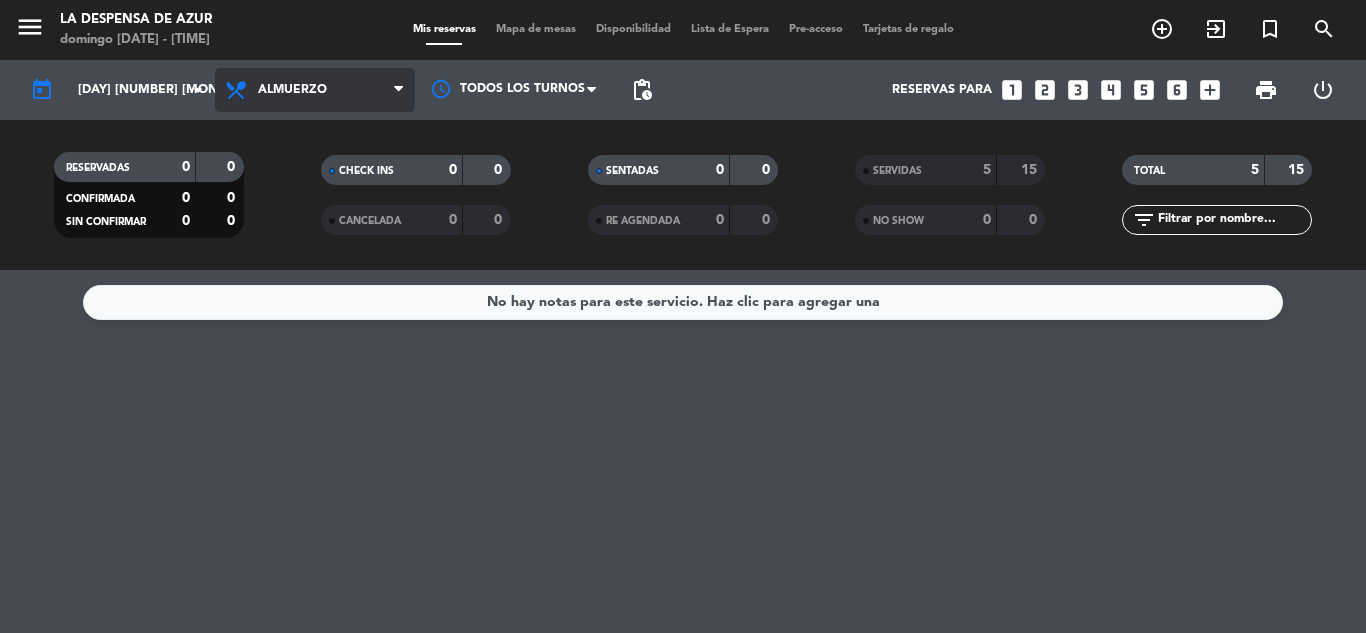click on "Almuerzo" at bounding box center (315, 90) 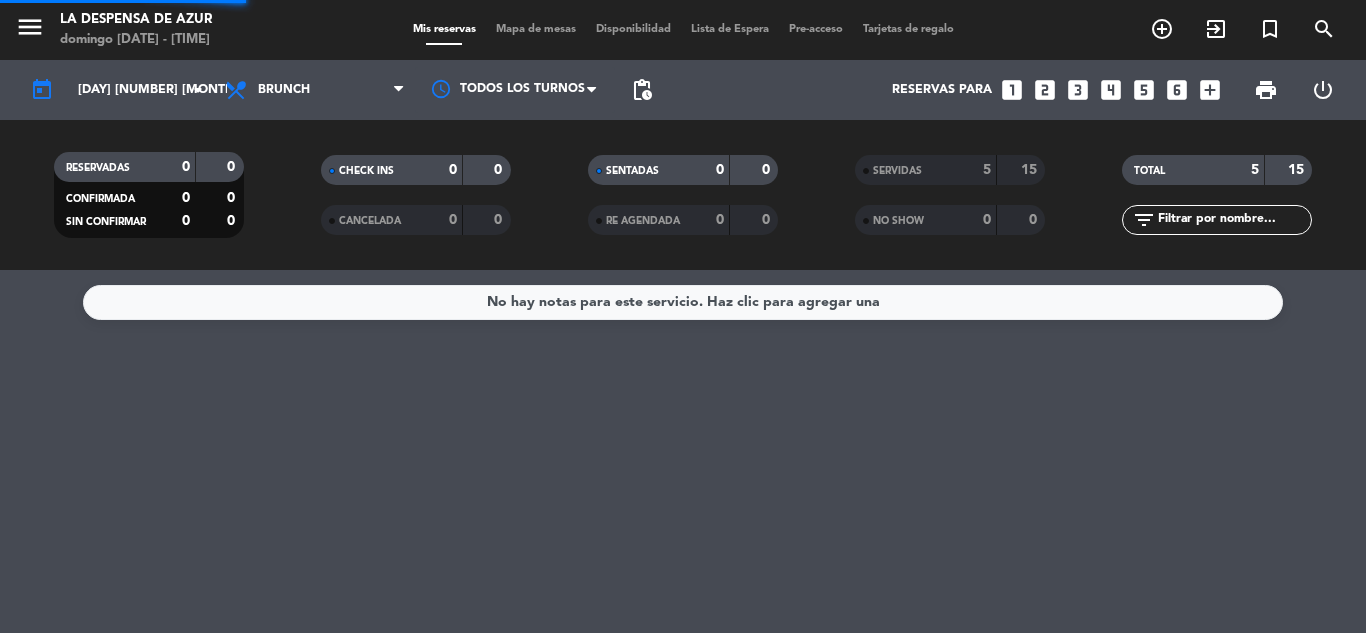 drag, startPoint x: 294, startPoint y: 232, endPoint x: 319, endPoint y: 220, distance: 27.730848 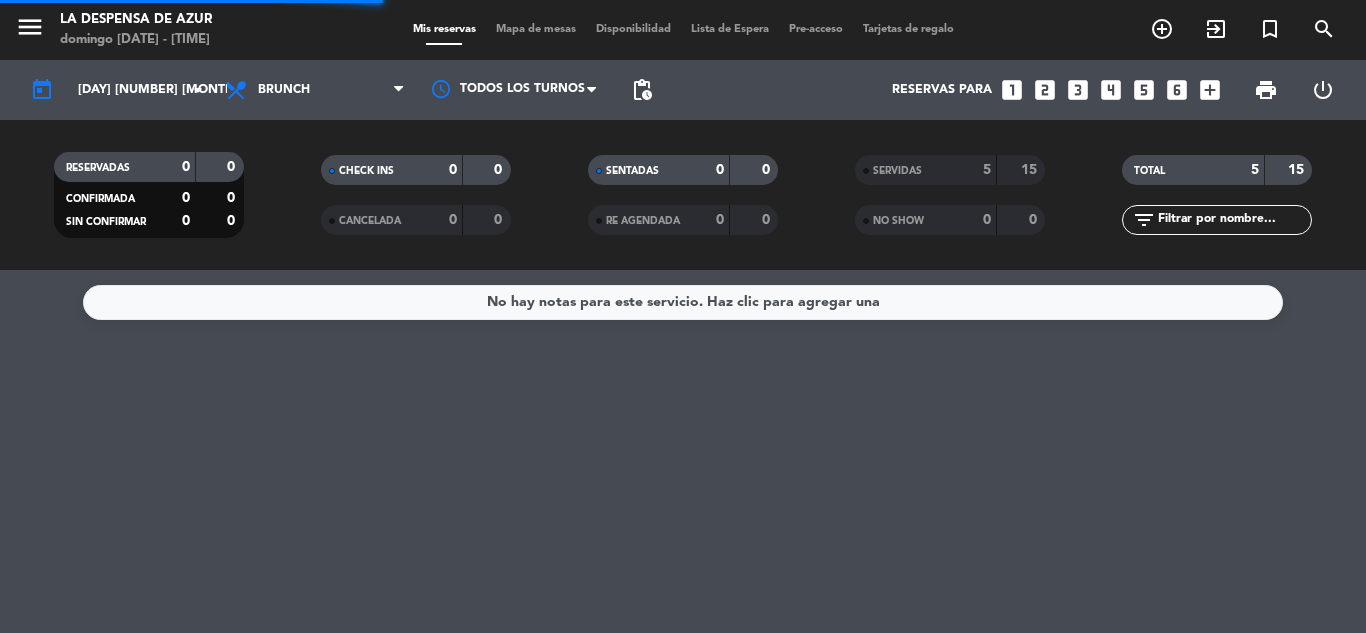 click on "Mapa de mesas" at bounding box center (536, 29) 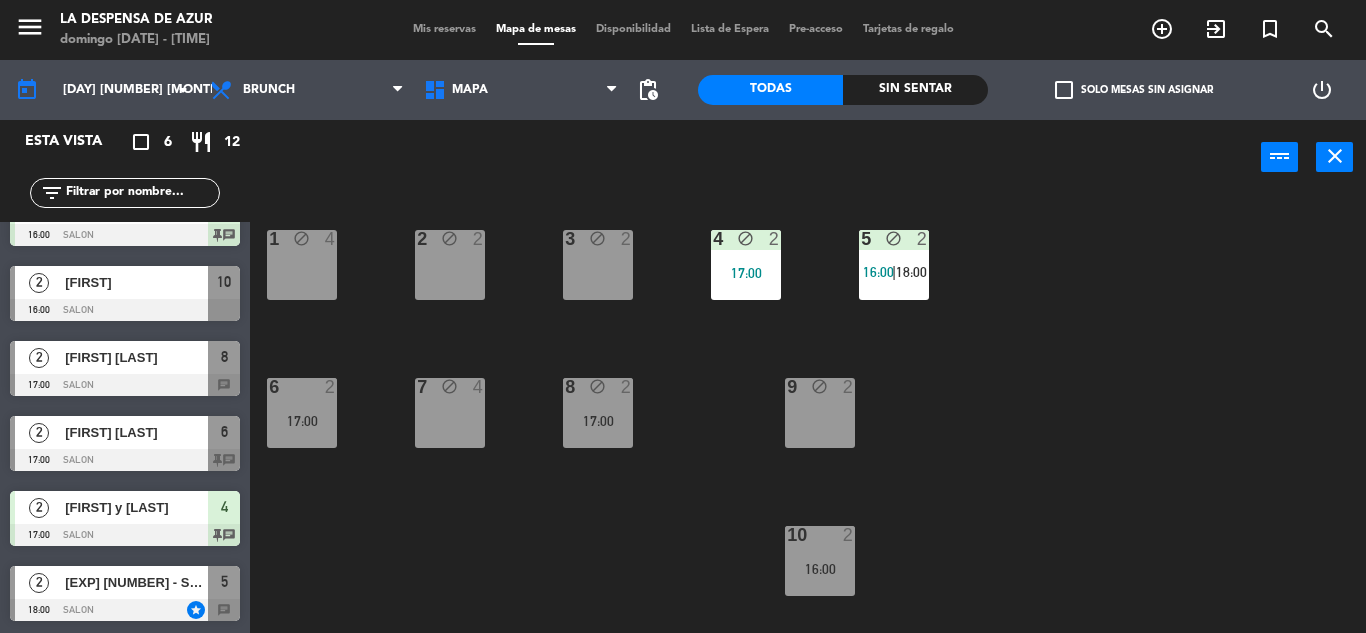 scroll, scrollTop: 0, scrollLeft: 0, axis: both 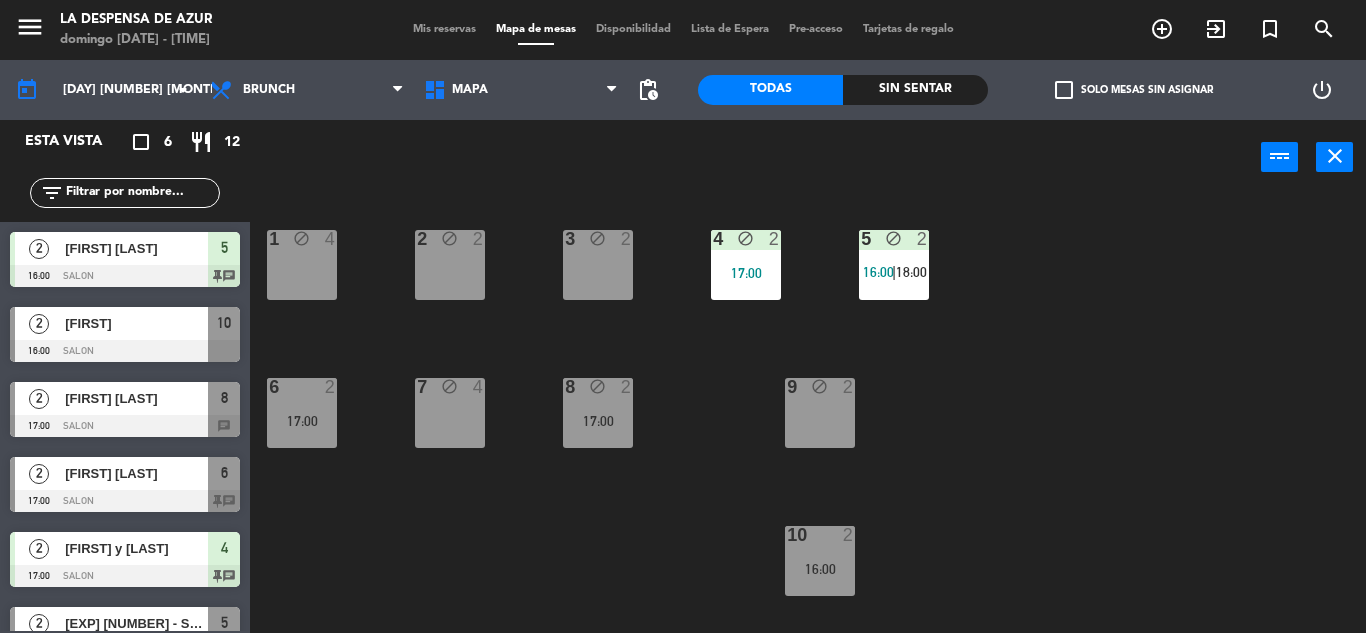 click on "Mis reservas" at bounding box center [444, 29] 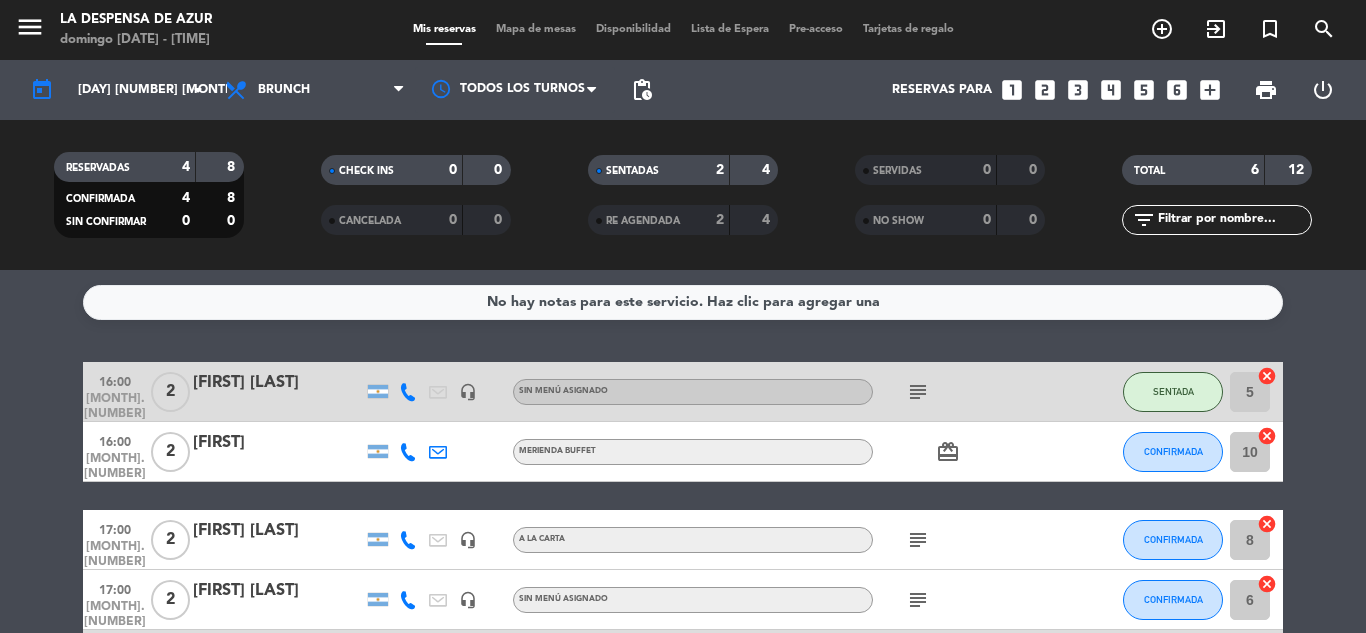 click on "card_giftcard" 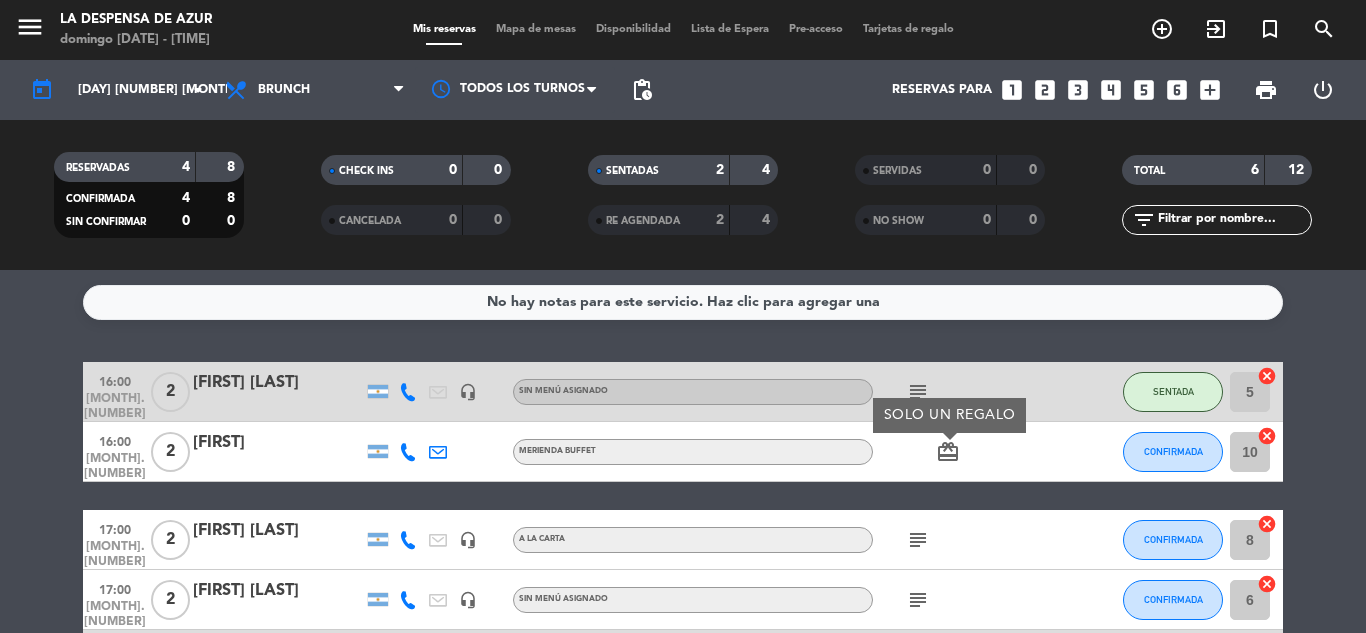 click on "card_giftcard" 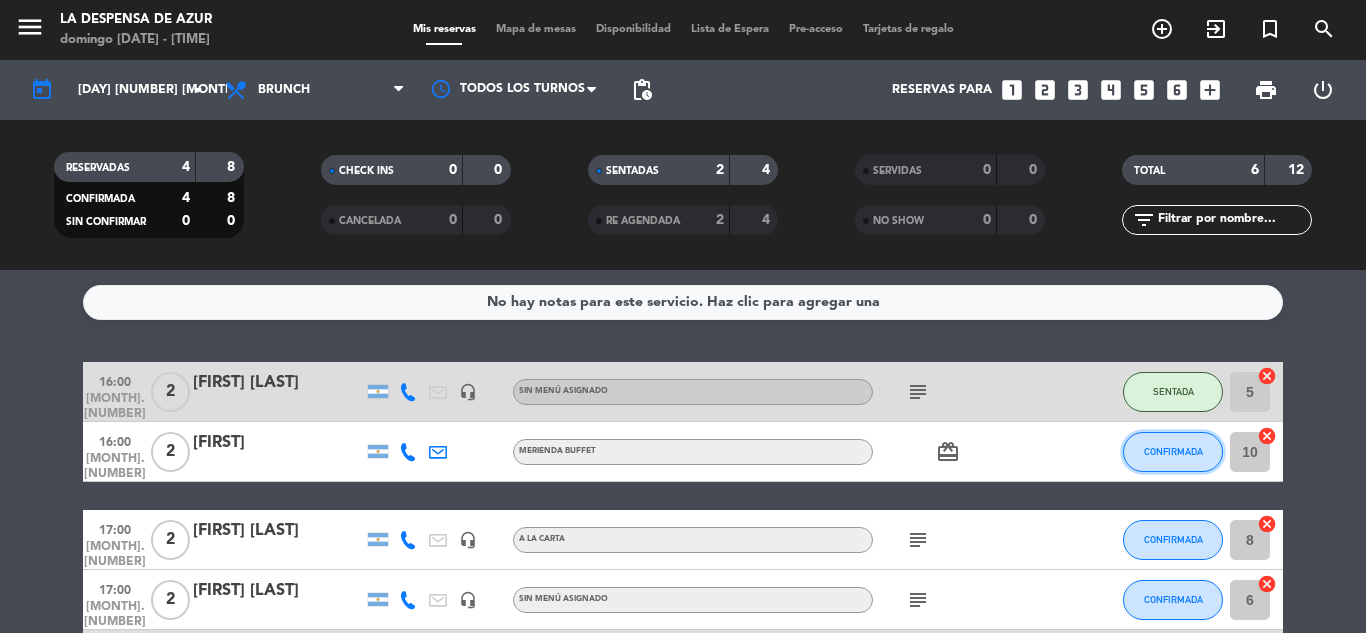 click on "CONFIRMADA" 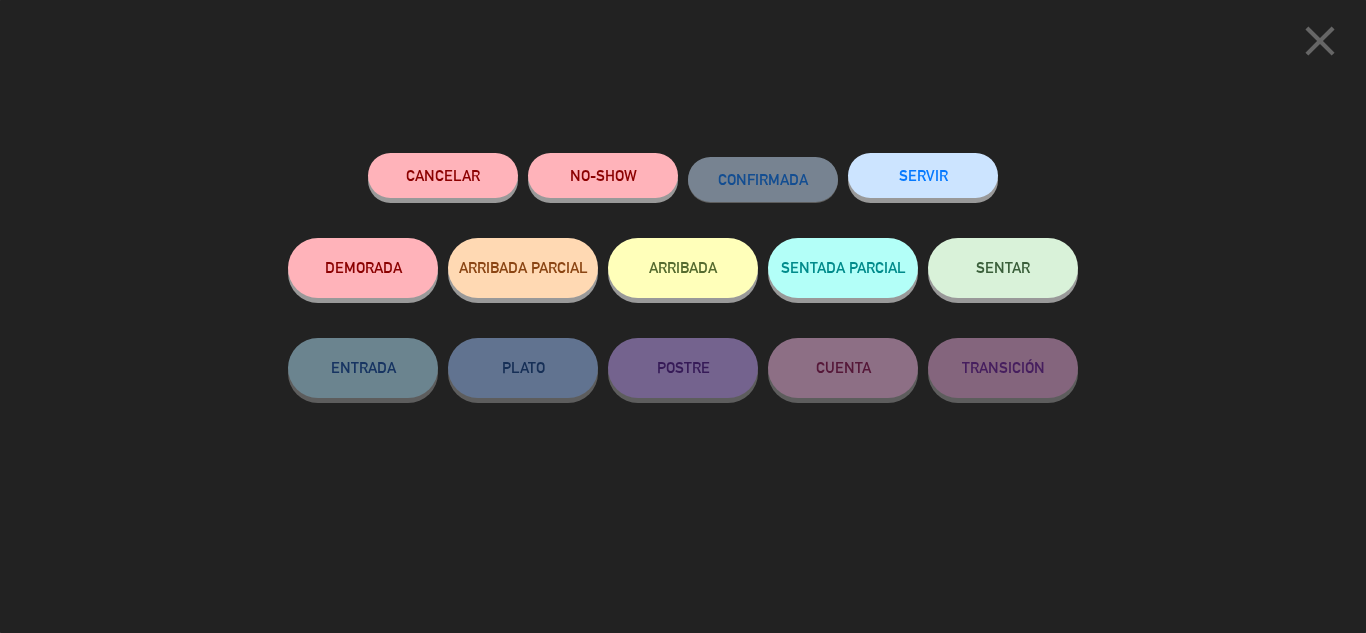 click on "NO-SHOW" 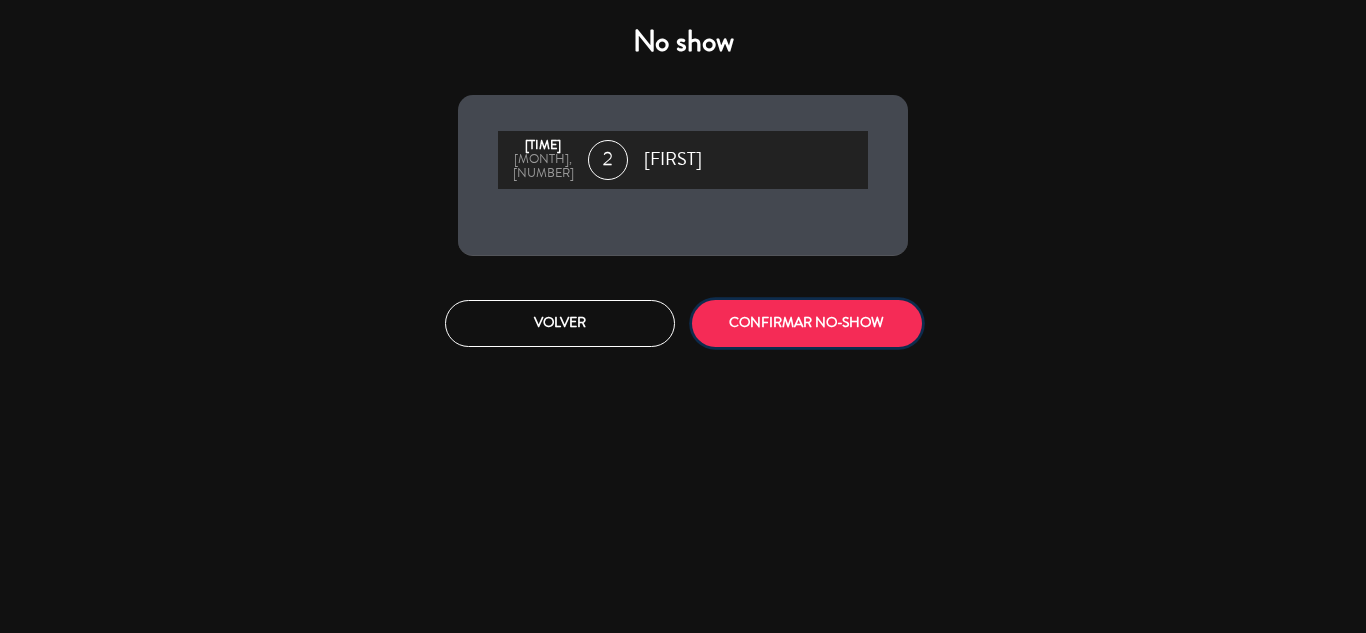 click on "CONFIRMAR NO-SHOW" 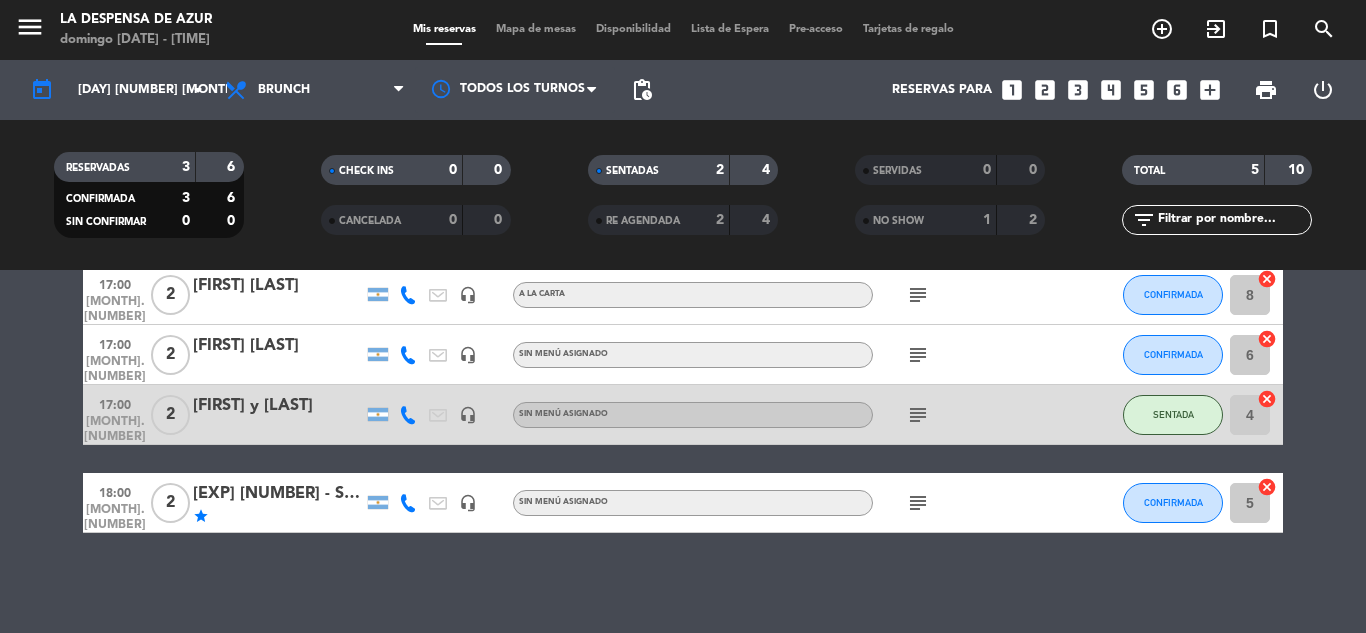 scroll, scrollTop: 0, scrollLeft: 0, axis: both 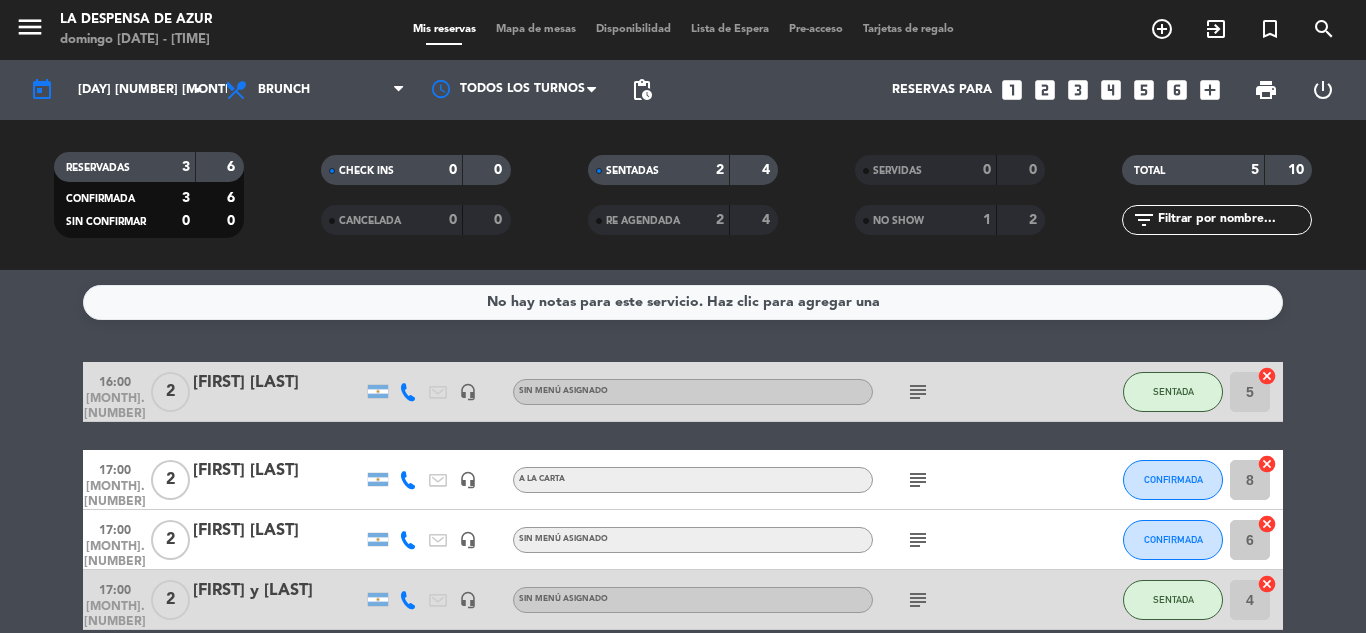 click on "Mapa de mesas" at bounding box center [536, 29] 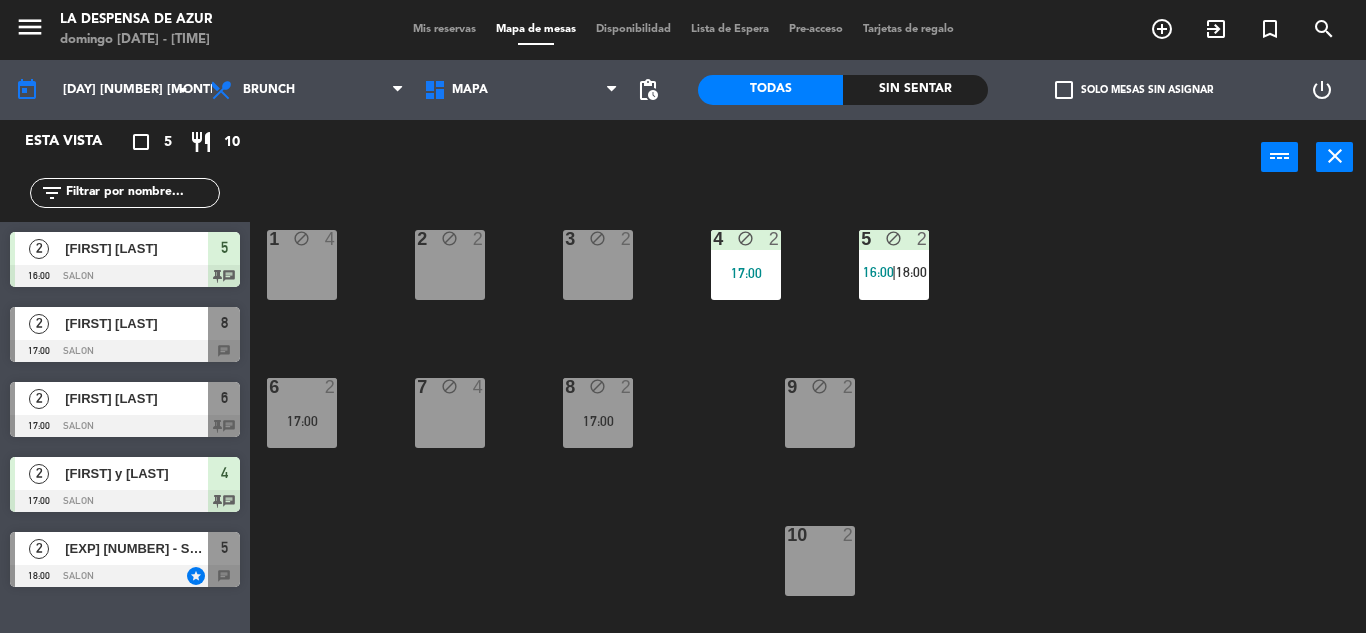 click on "10  2" at bounding box center [820, 561] 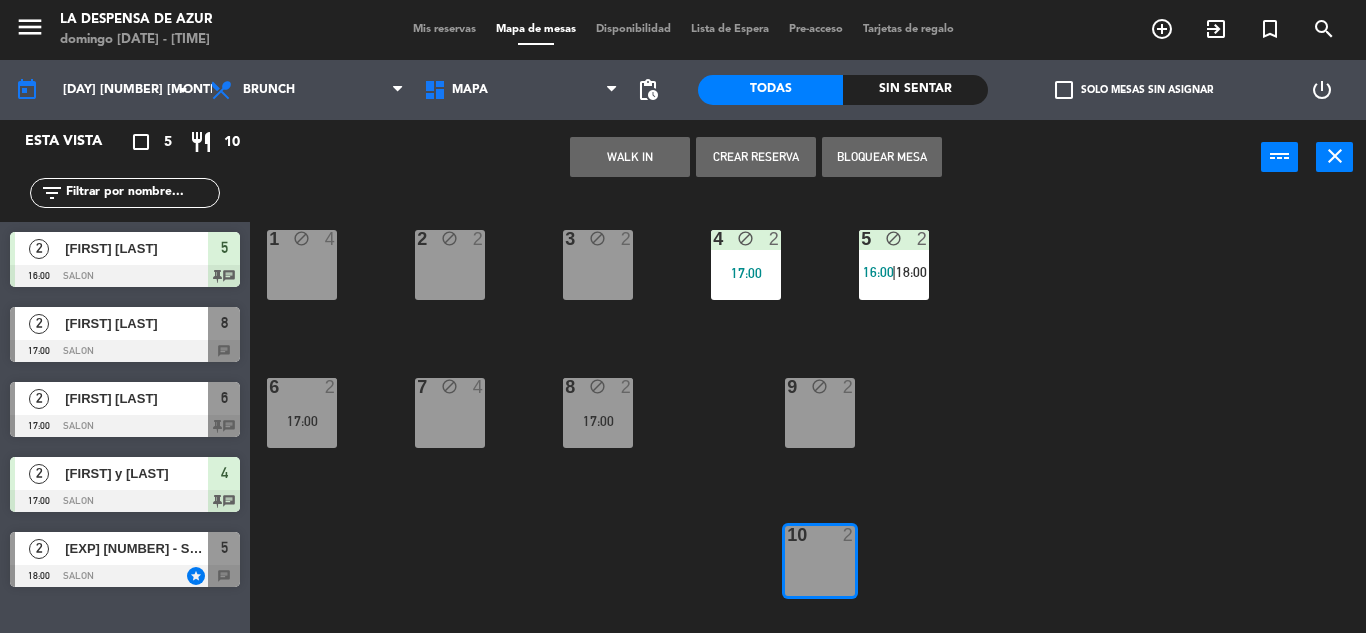 click on "WALK IN" at bounding box center (630, 157) 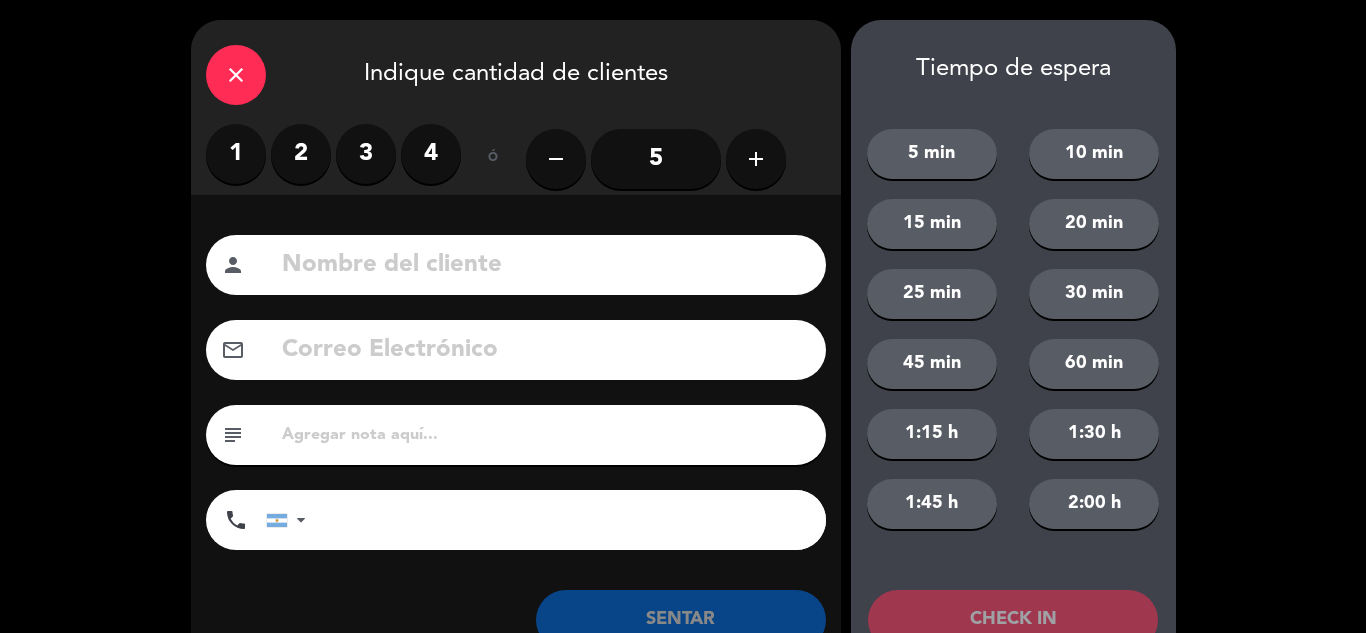 click on "2" at bounding box center (301, 154) 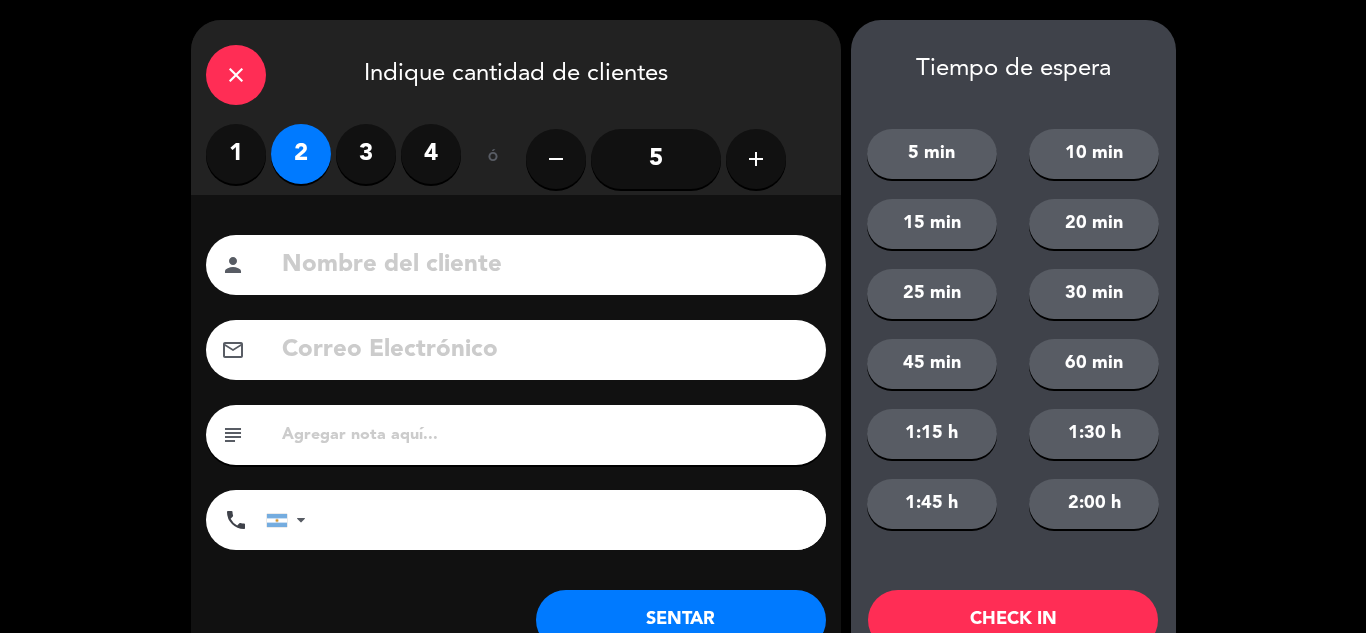click 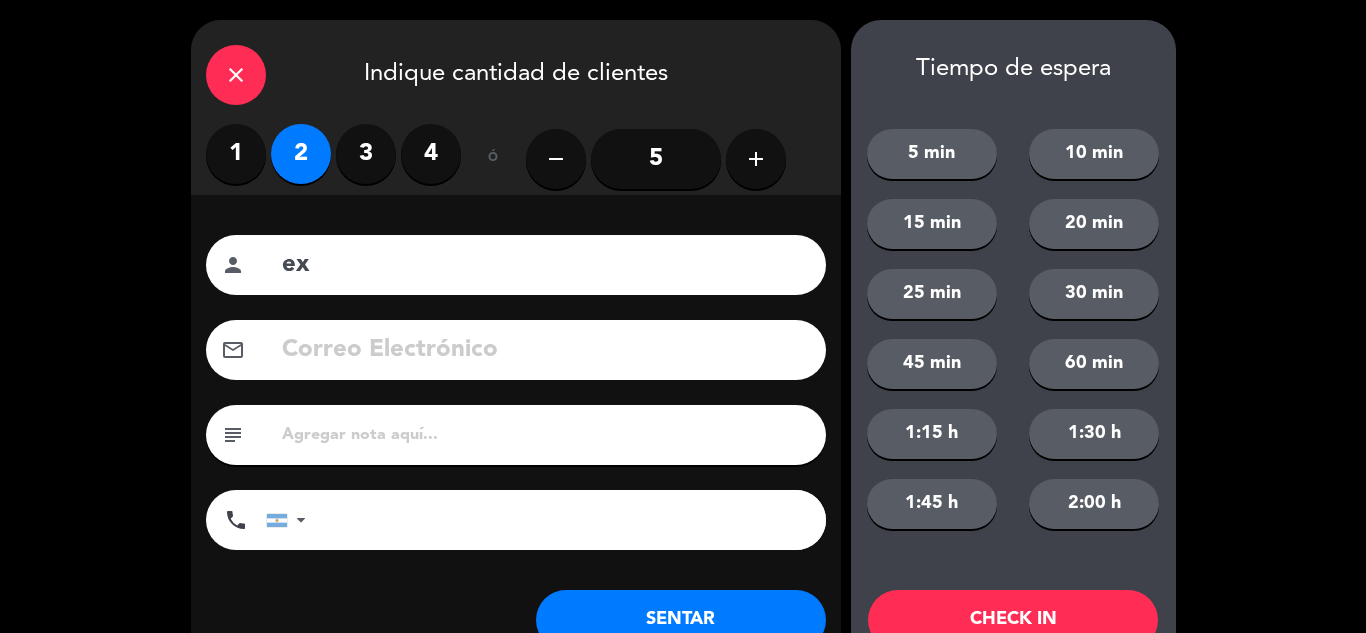 type on "e" 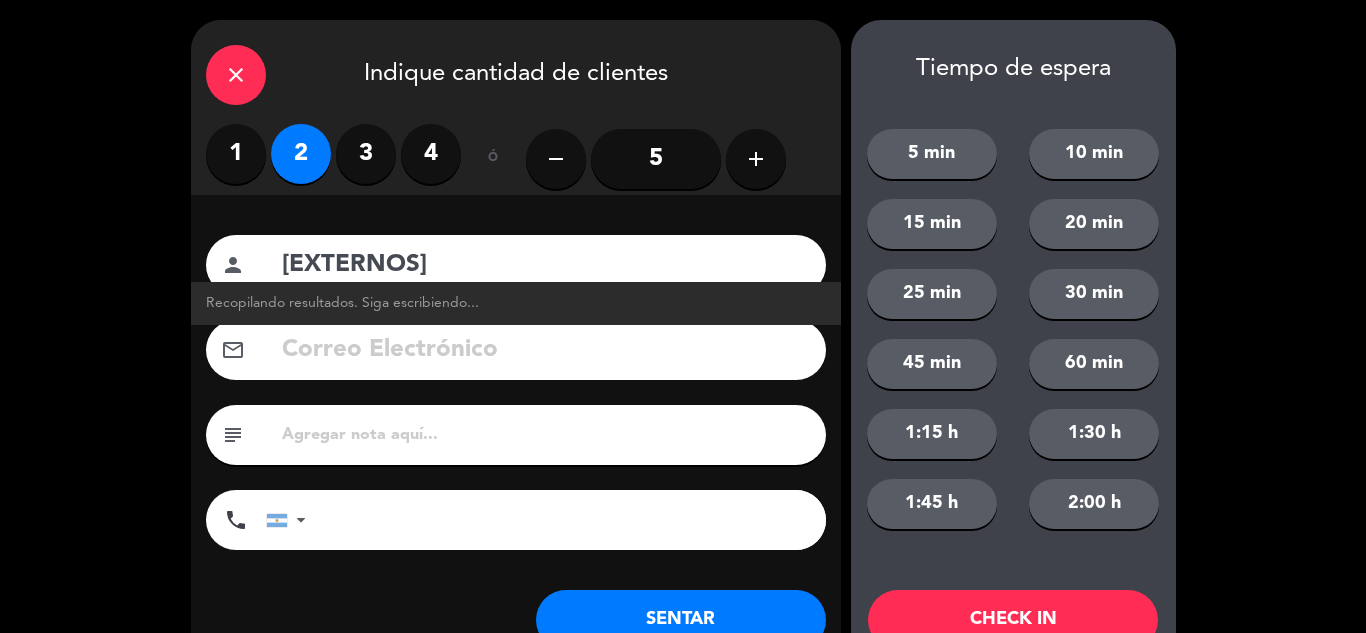 type on "[EXTERNOS]" 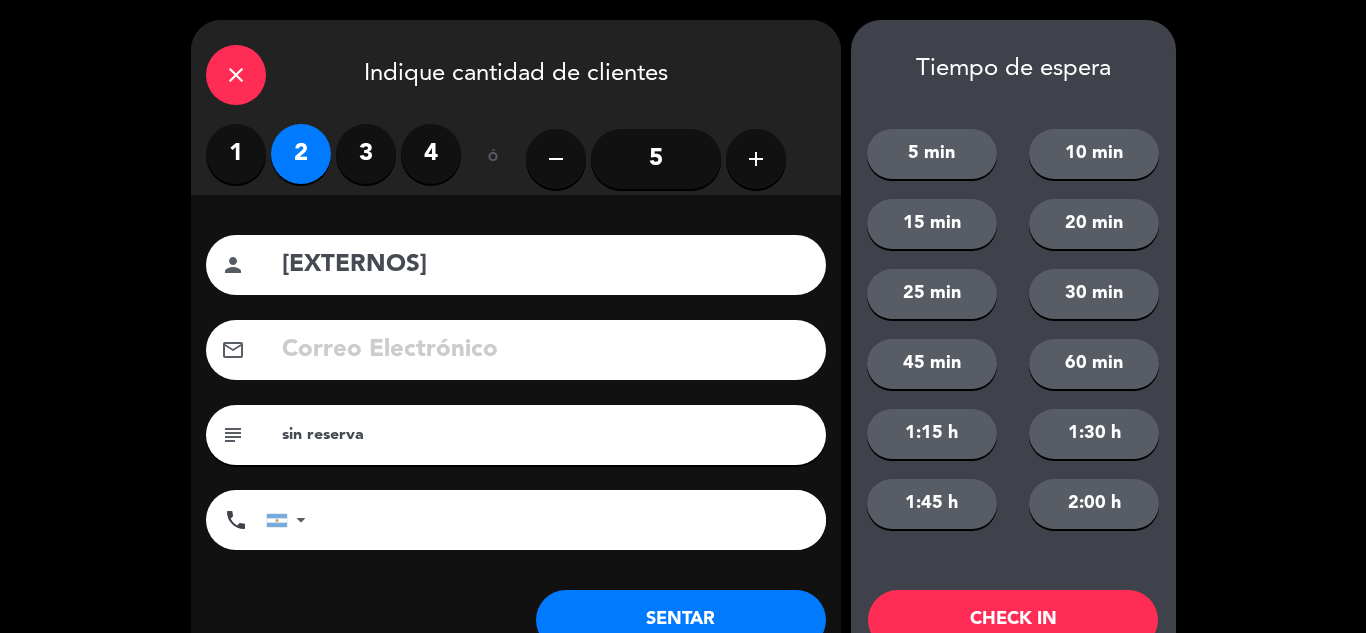 type on "sin reserva" 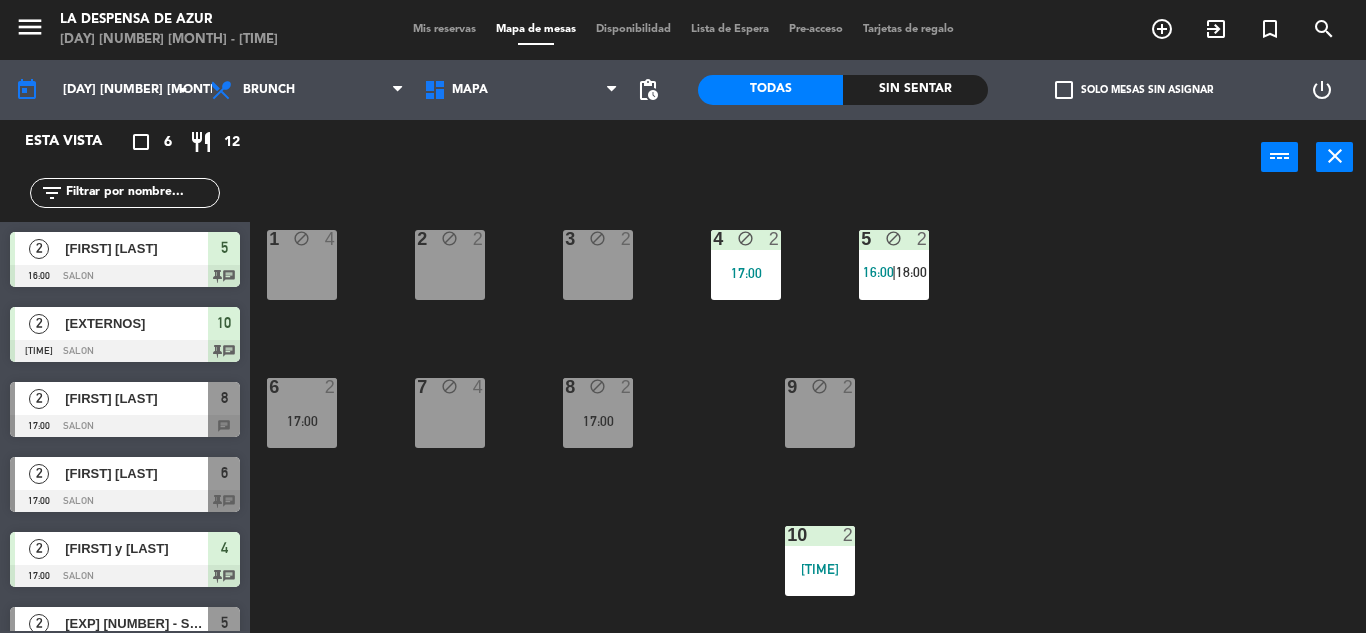click on "Mis reservas" at bounding box center (444, 29) 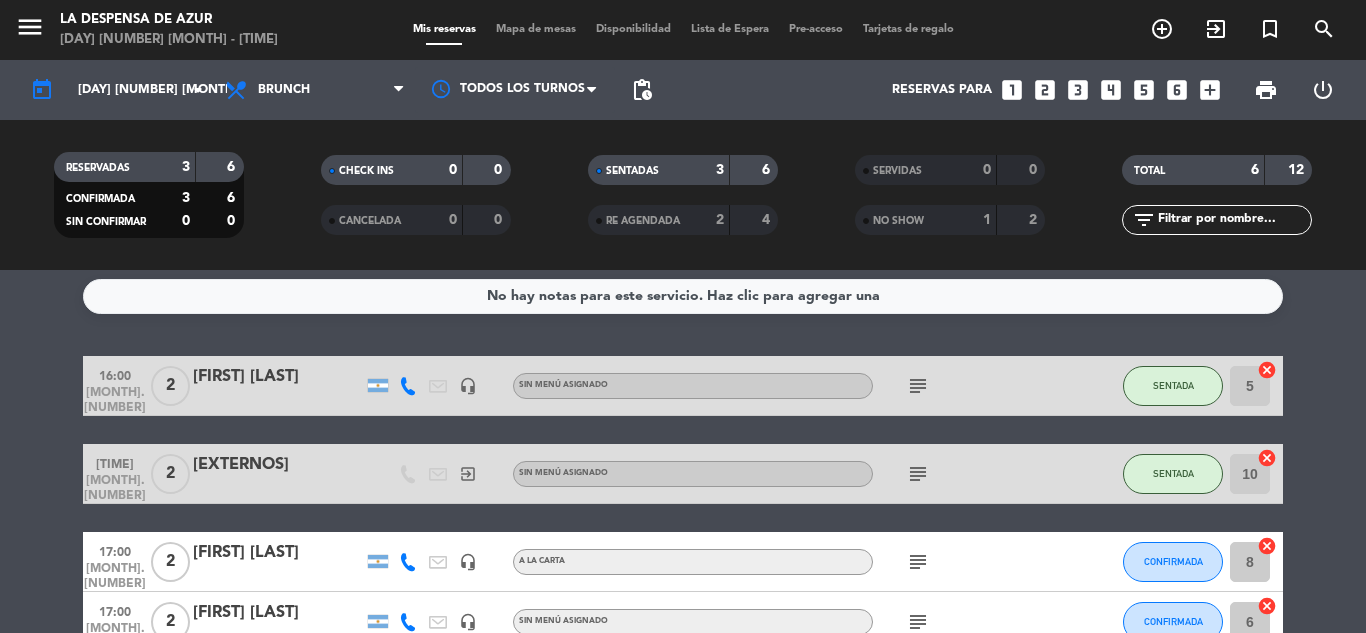 scroll, scrollTop: 0, scrollLeft: 0, axis: both 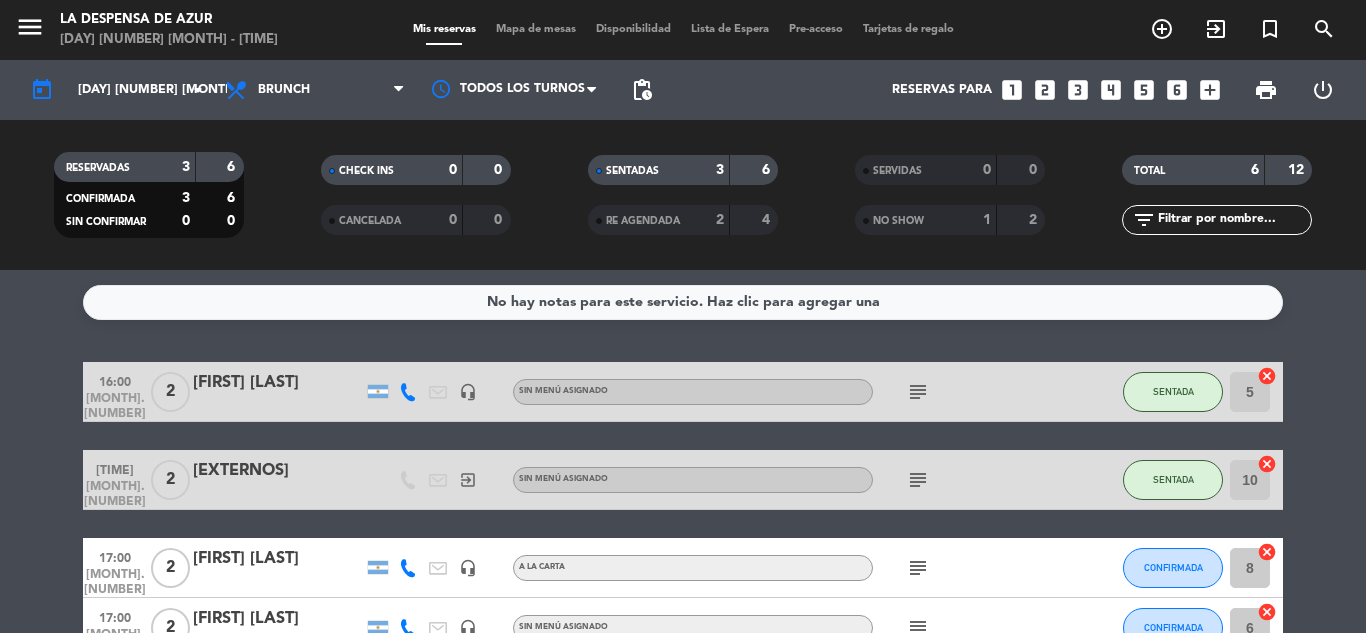 click on "Disponibilidad" at bounding box center [633, 29] 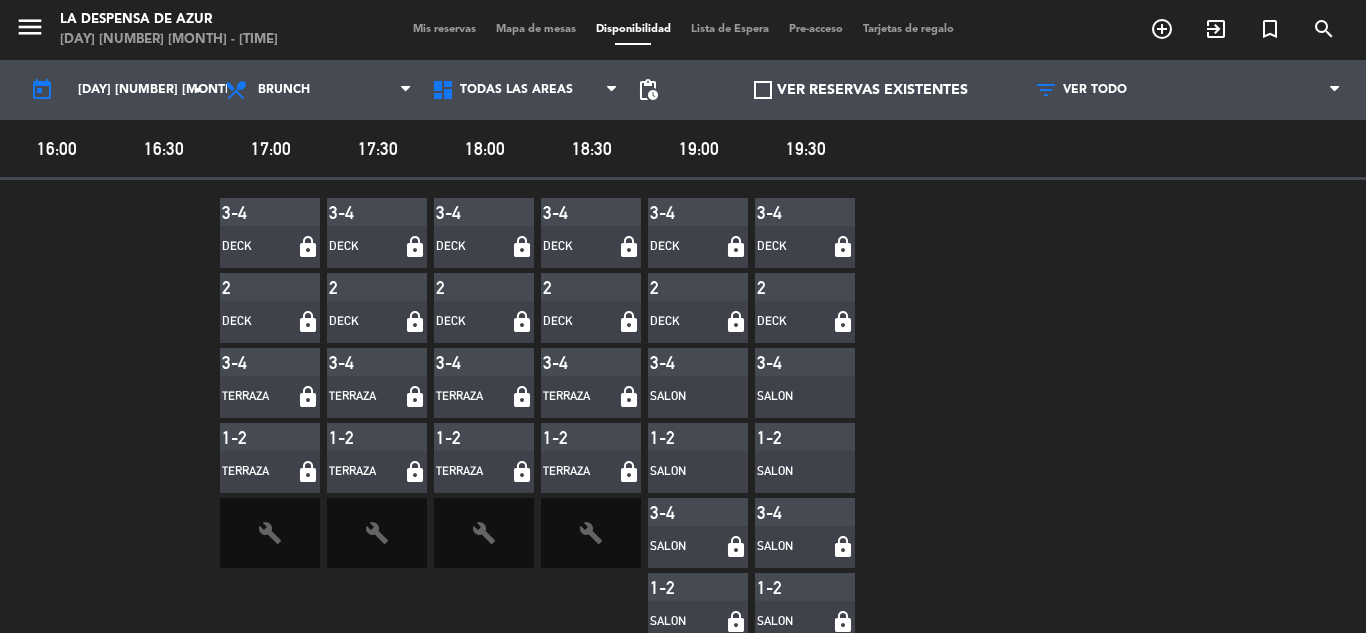 click on "Mapa de mesas" at bounding box center (536, 29) 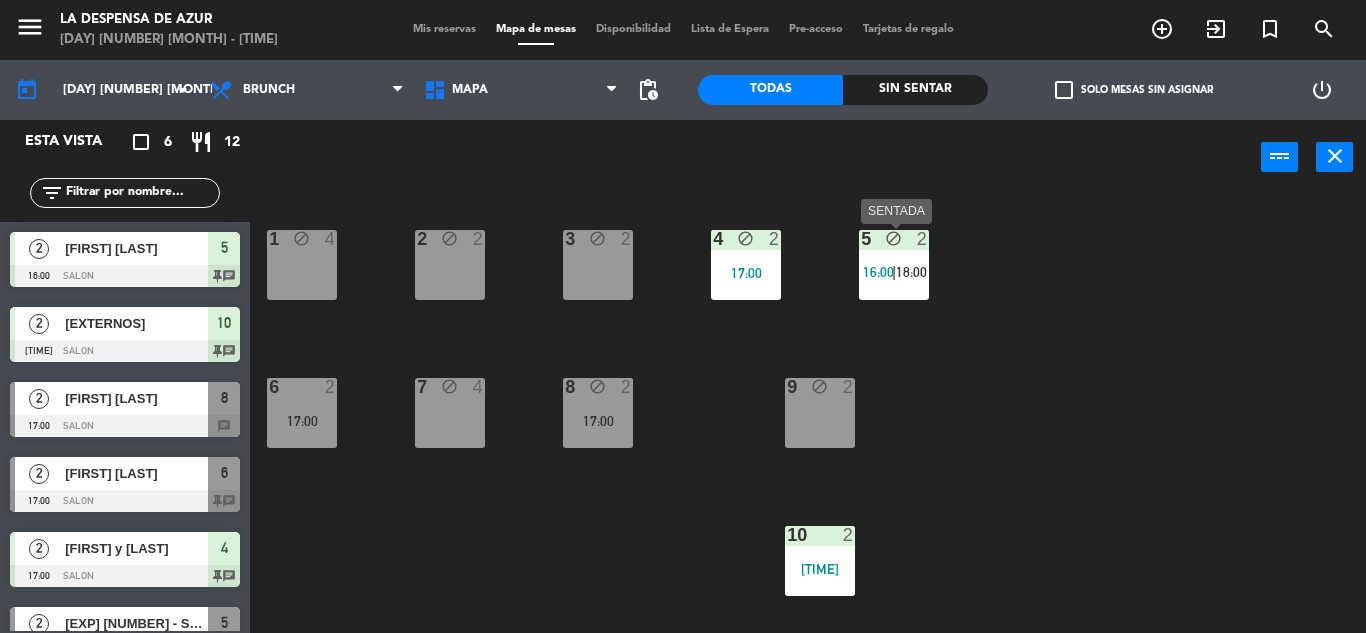 click on "[NUMBER] block [NUMBER] [TIME] | [TIME]" at bounding box center [894, 265] 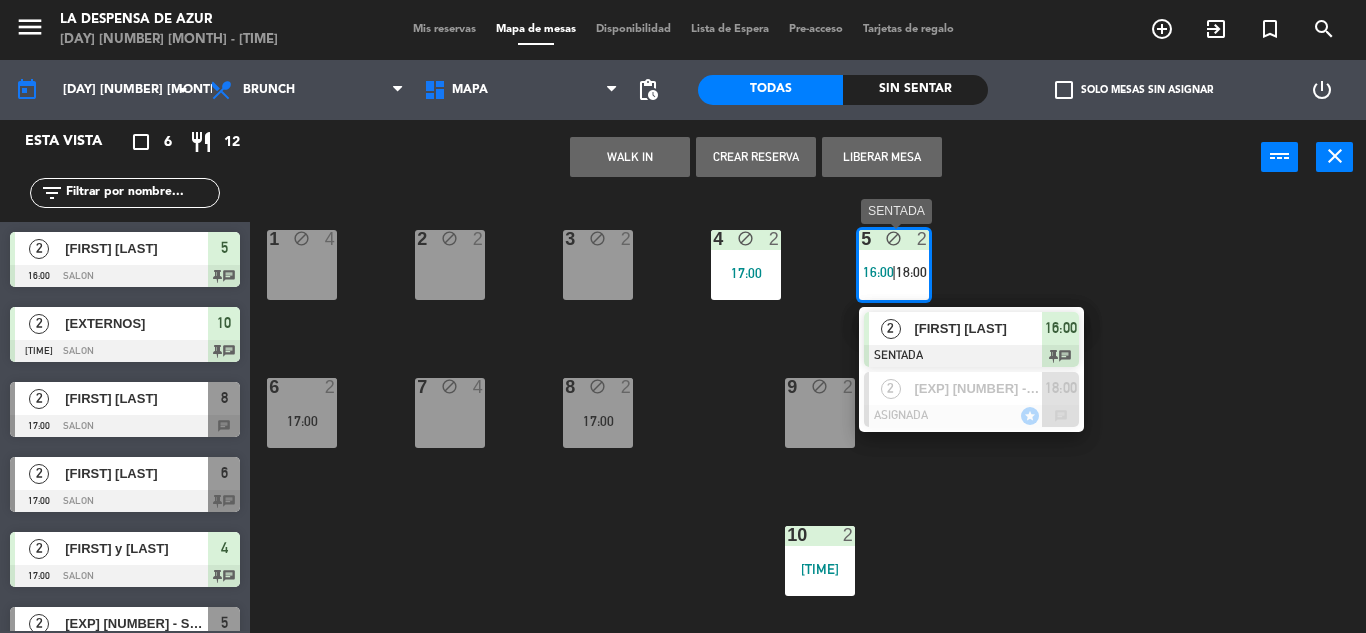 click on "16:00" at bounding box center [878, 272] 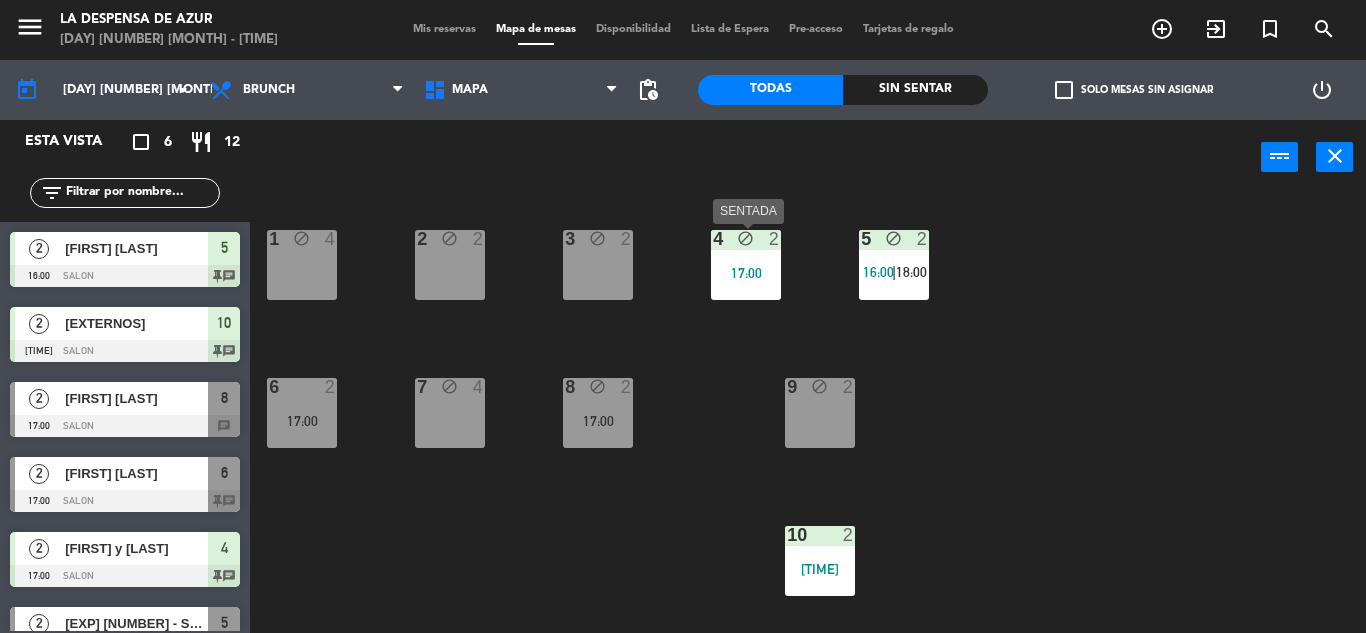 click on "17:00" at bounding box center [746, 273] 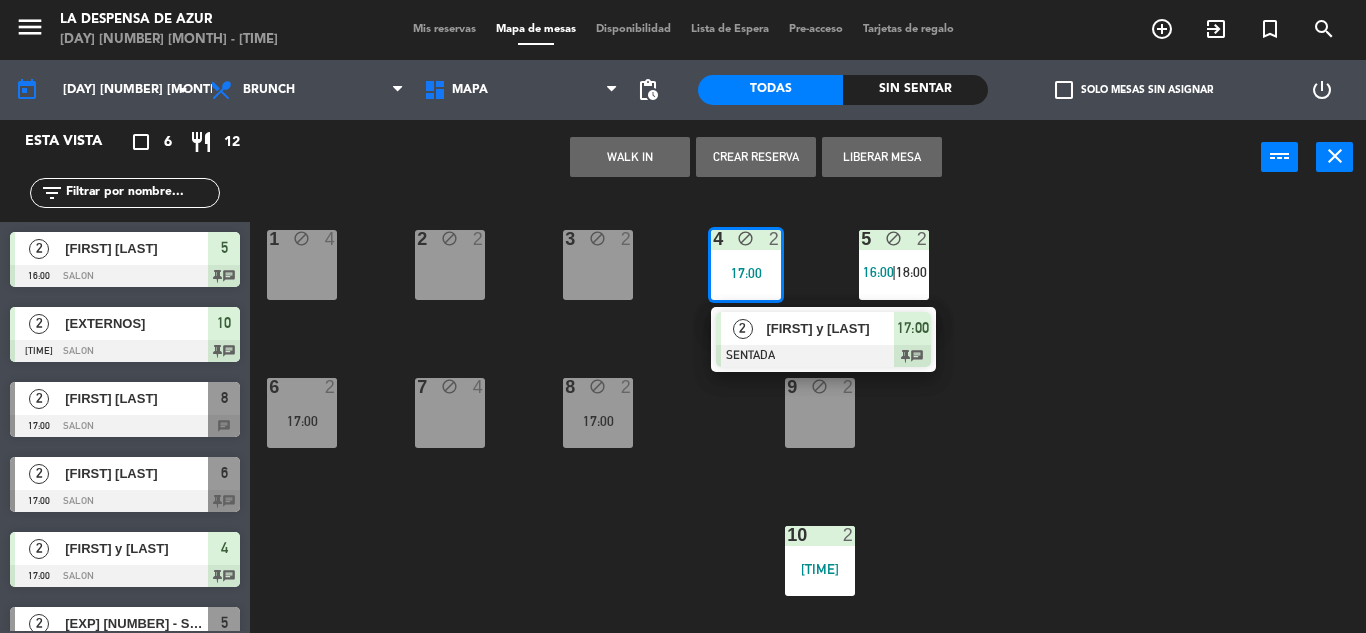 click on "17:00" at bounding box center (746, 273) 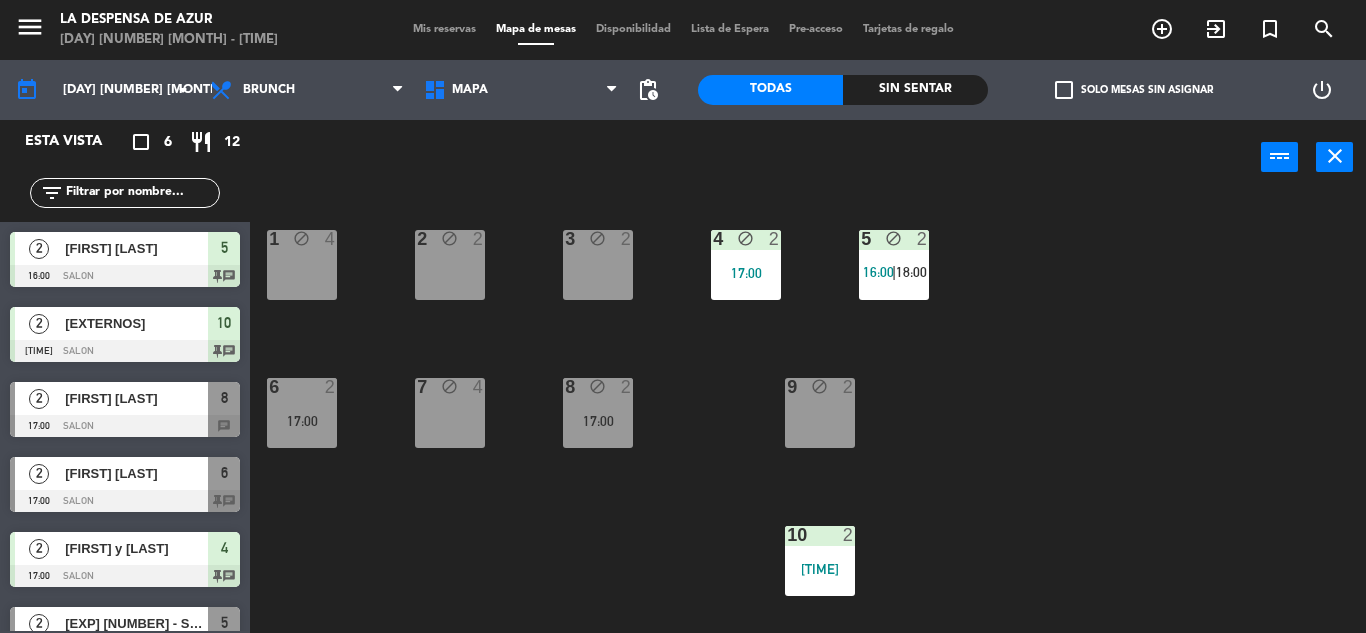 click on "[NUMBER] block [NUMBER]" at bounding box center [598, 265] 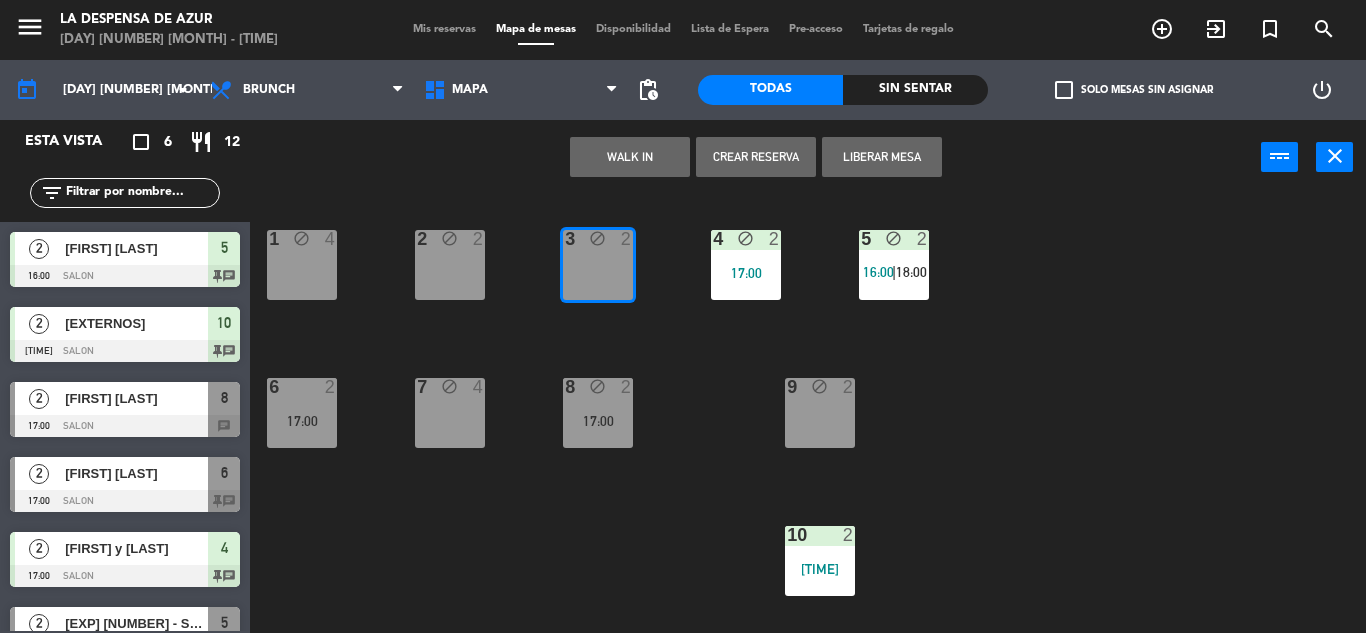 click on "WALK IN" at bounding box center (630, 157) 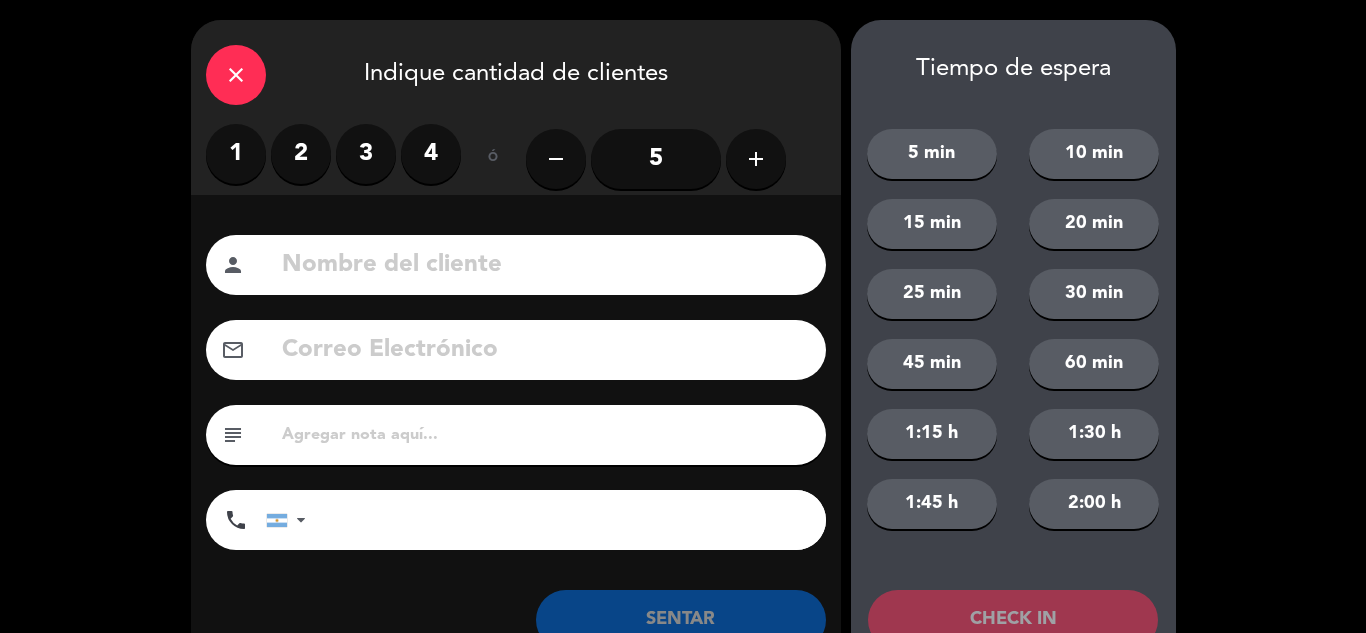click on "1" at bounding box center (236, 154) 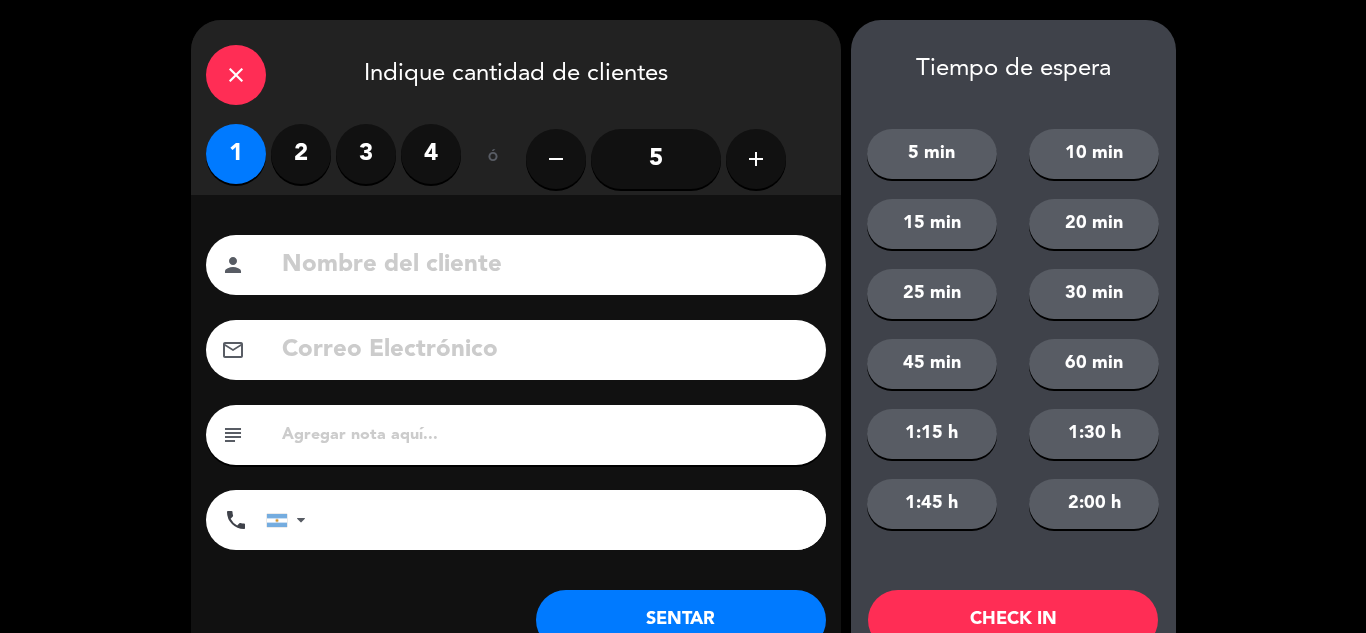 click 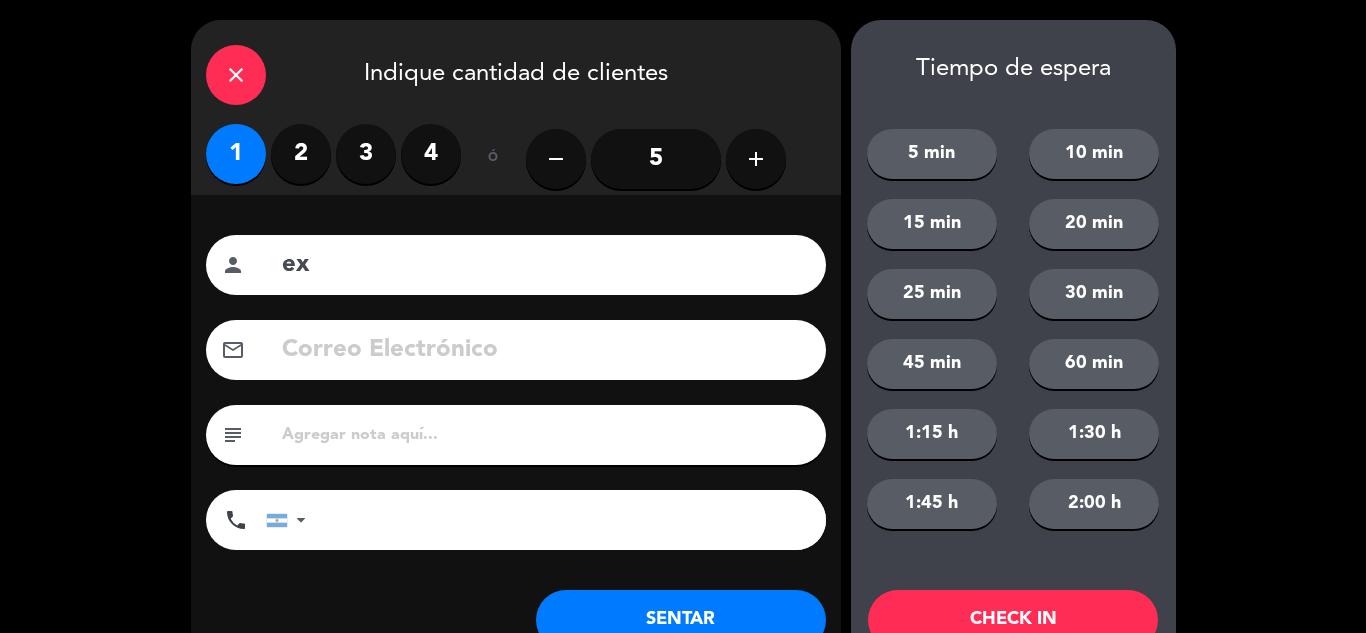 type on "e" 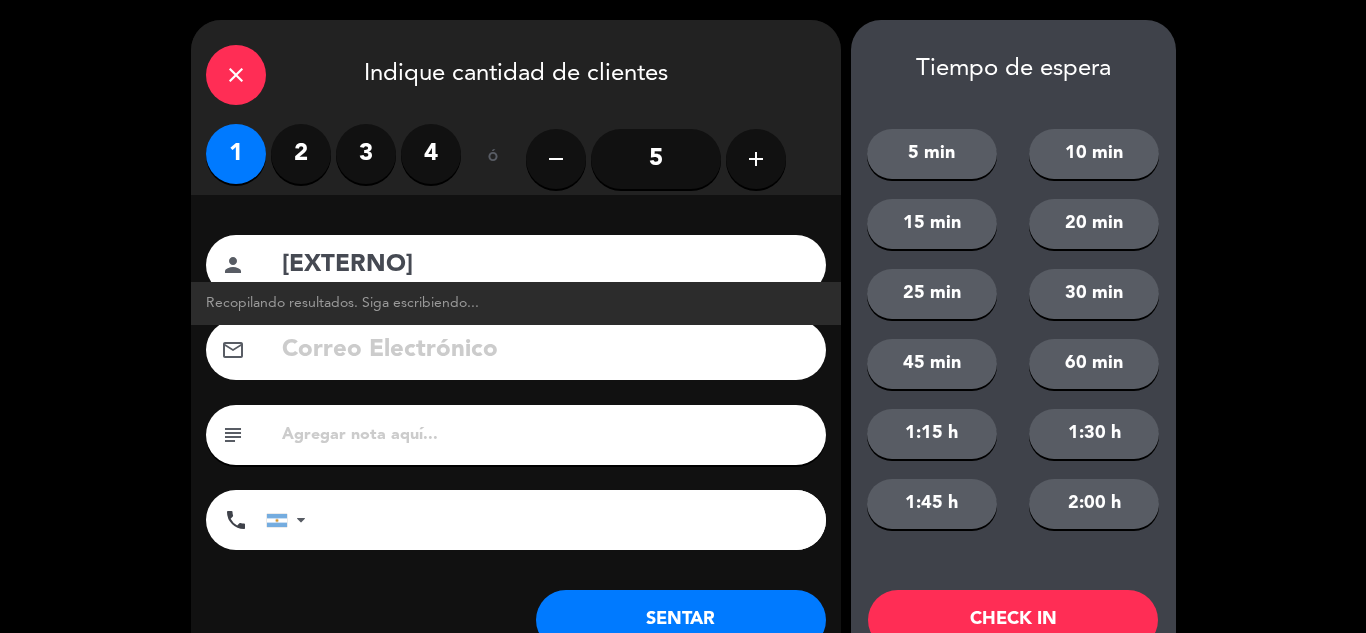 type on "[EXTERNO]" 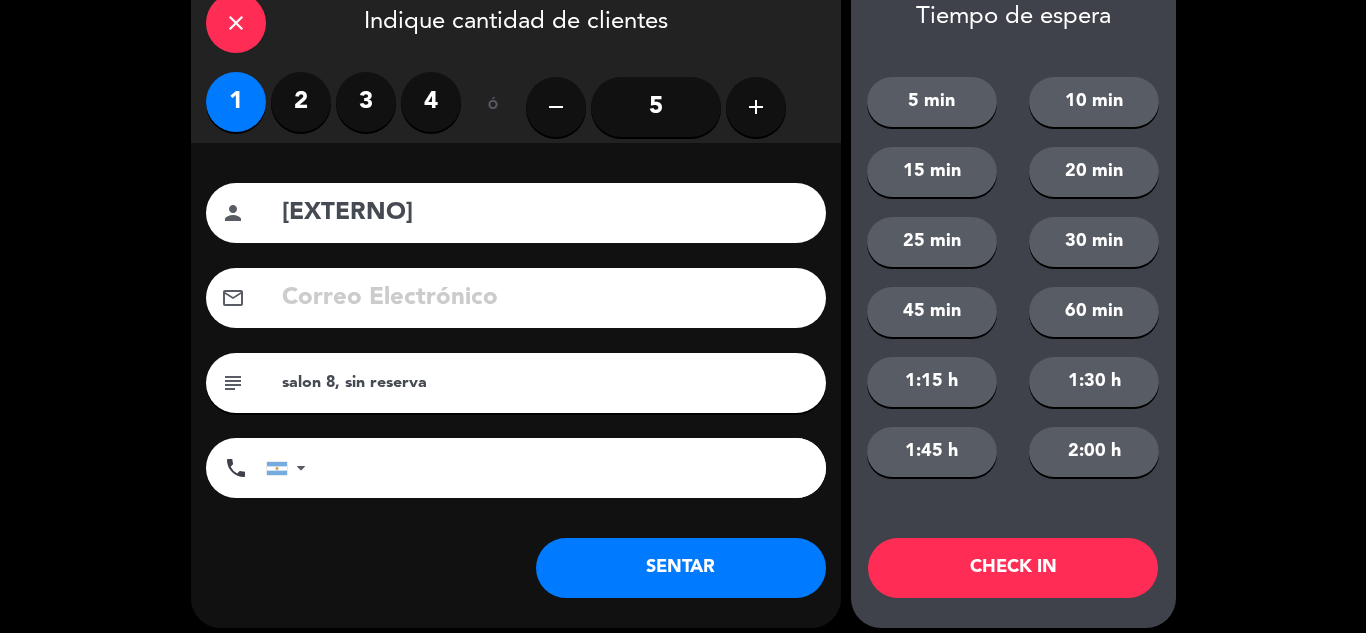 scroll, scrollTop: 67, scrollLeft: 0, axis: vertical 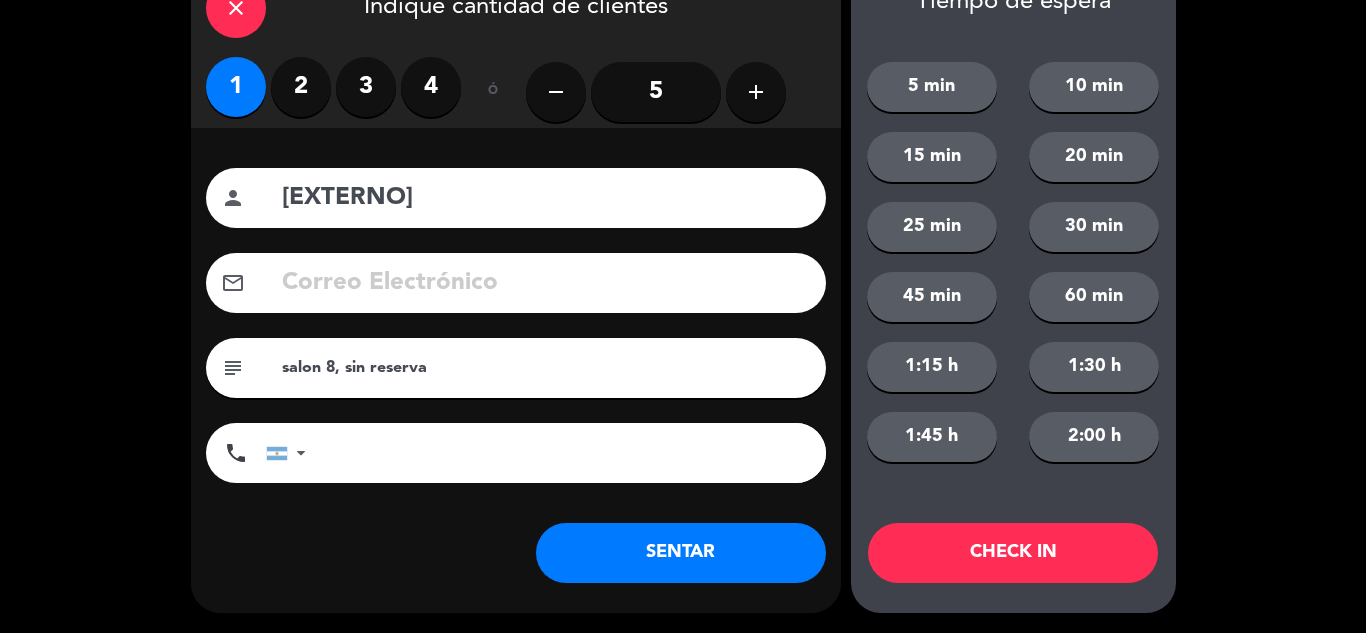 type on "salon 8, sin reserva" 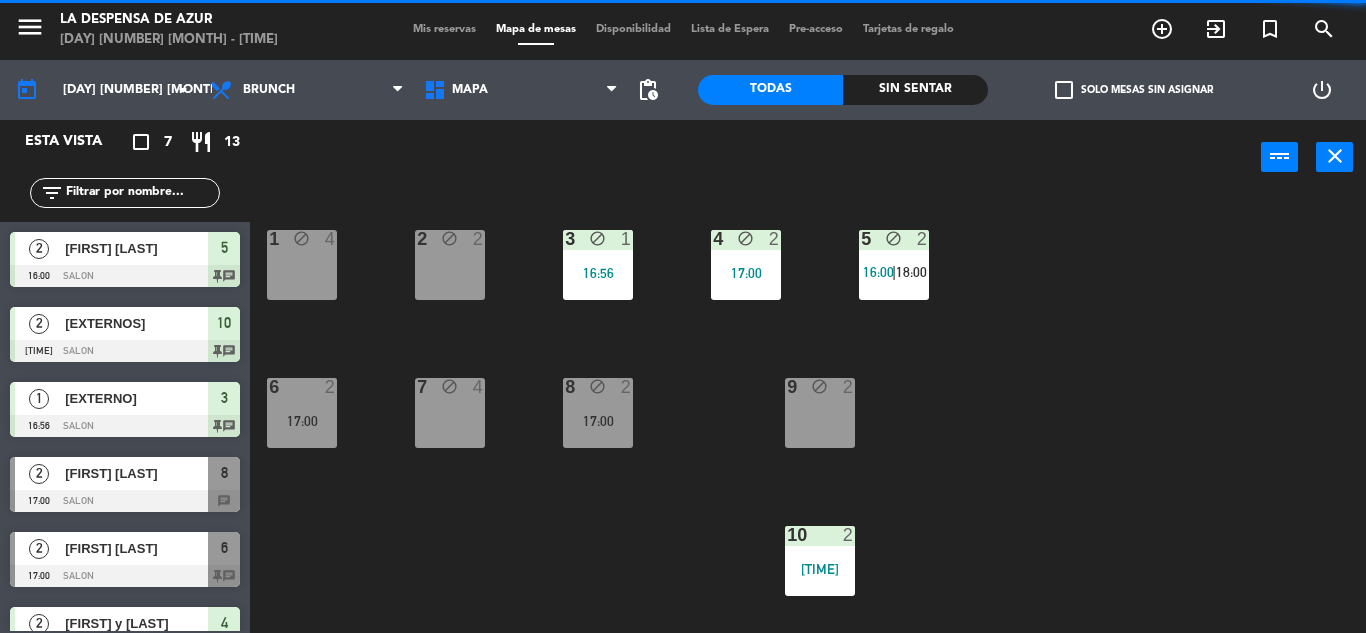 click on "Mis reservas" at bounding box center (444, 29) 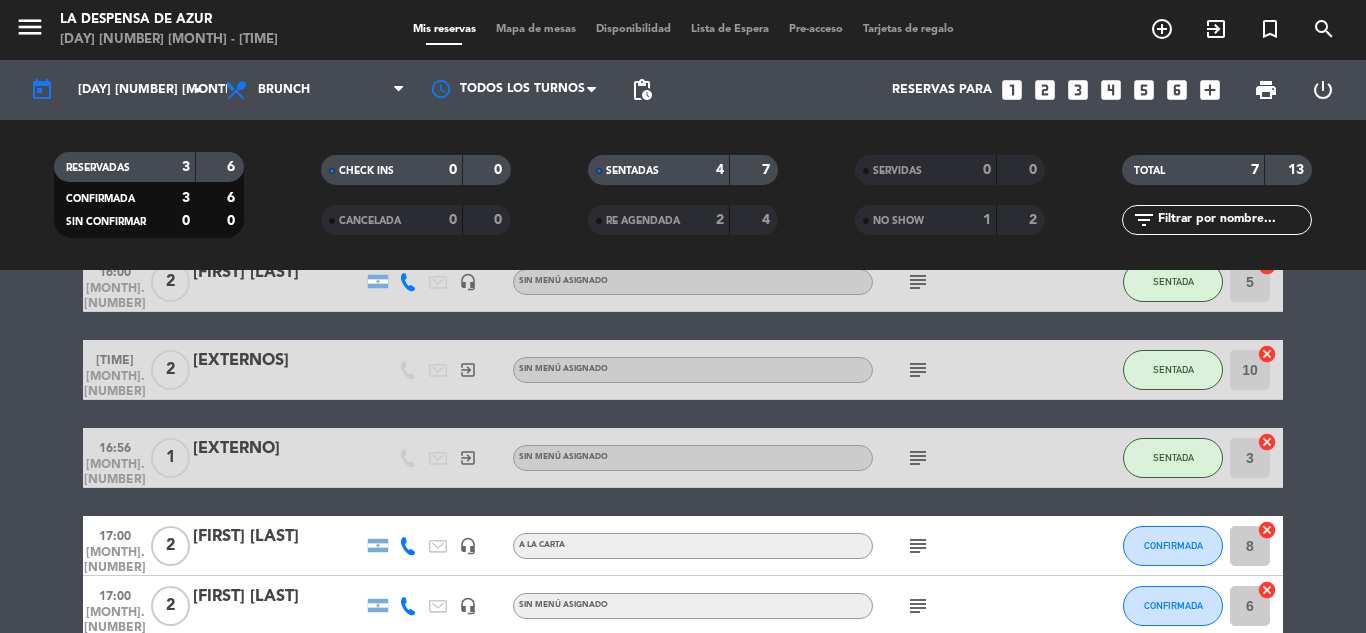 scroll, scrollTop: 200, scrollLeft: 0, axis: vertical 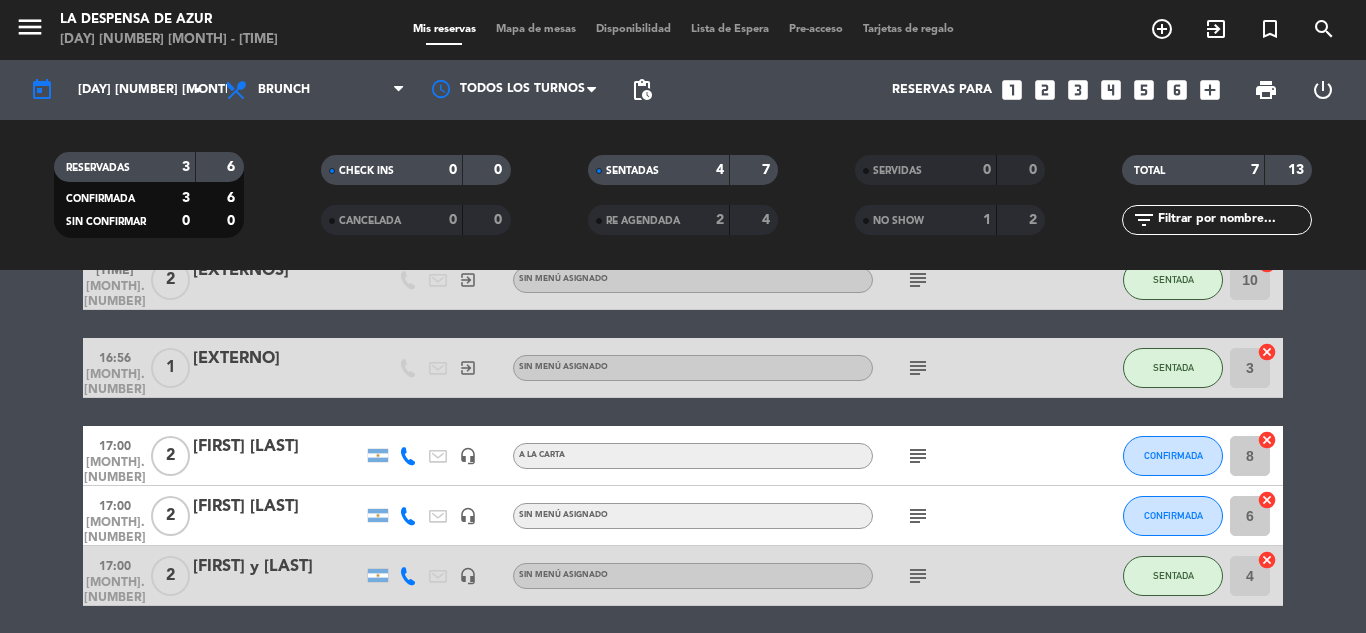 click on "subject" 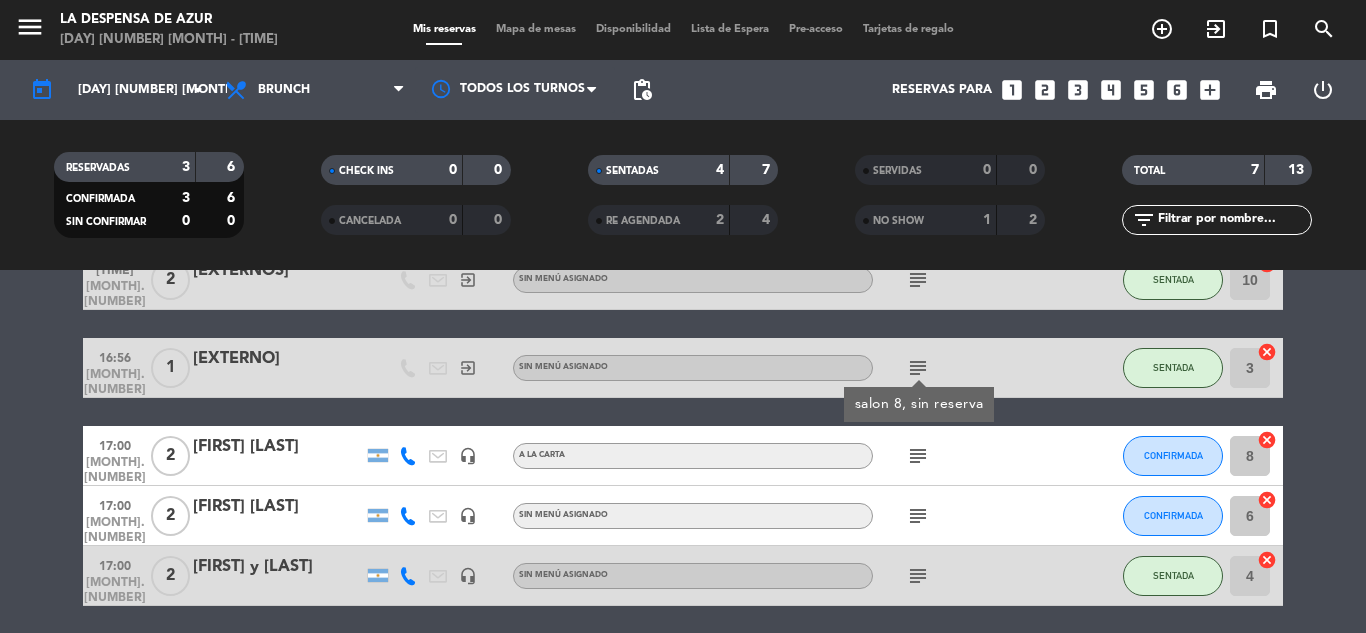 click on "subject" 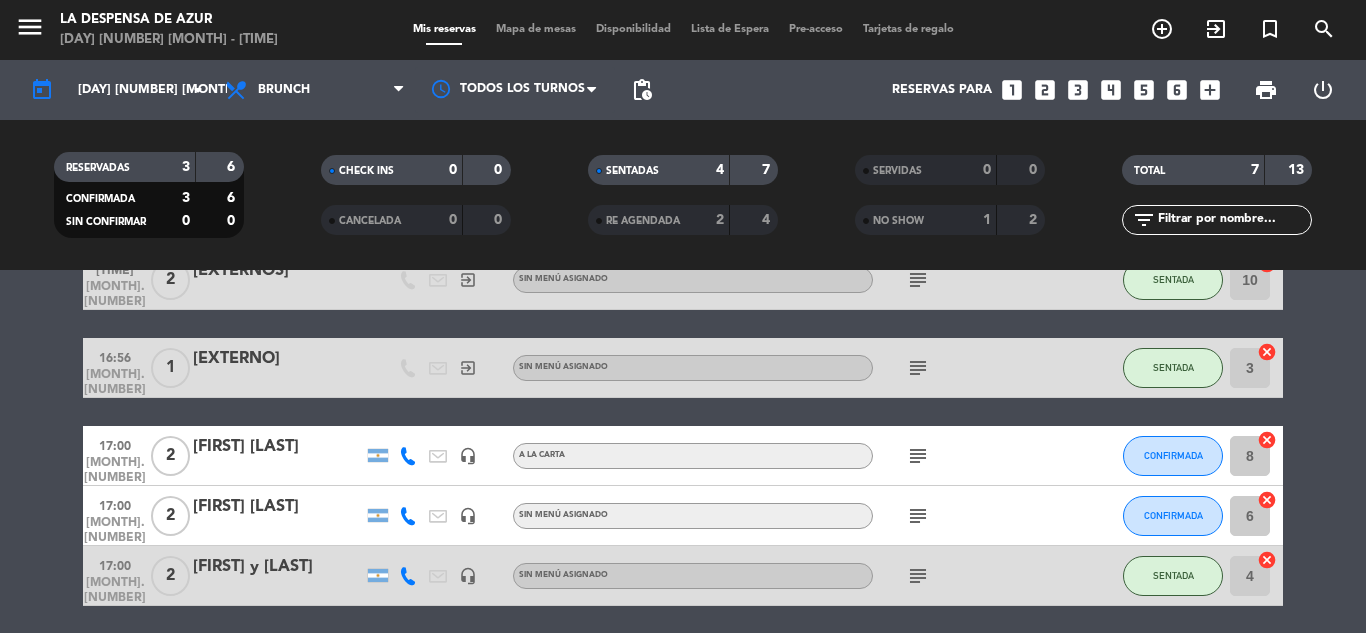 click on "subject" 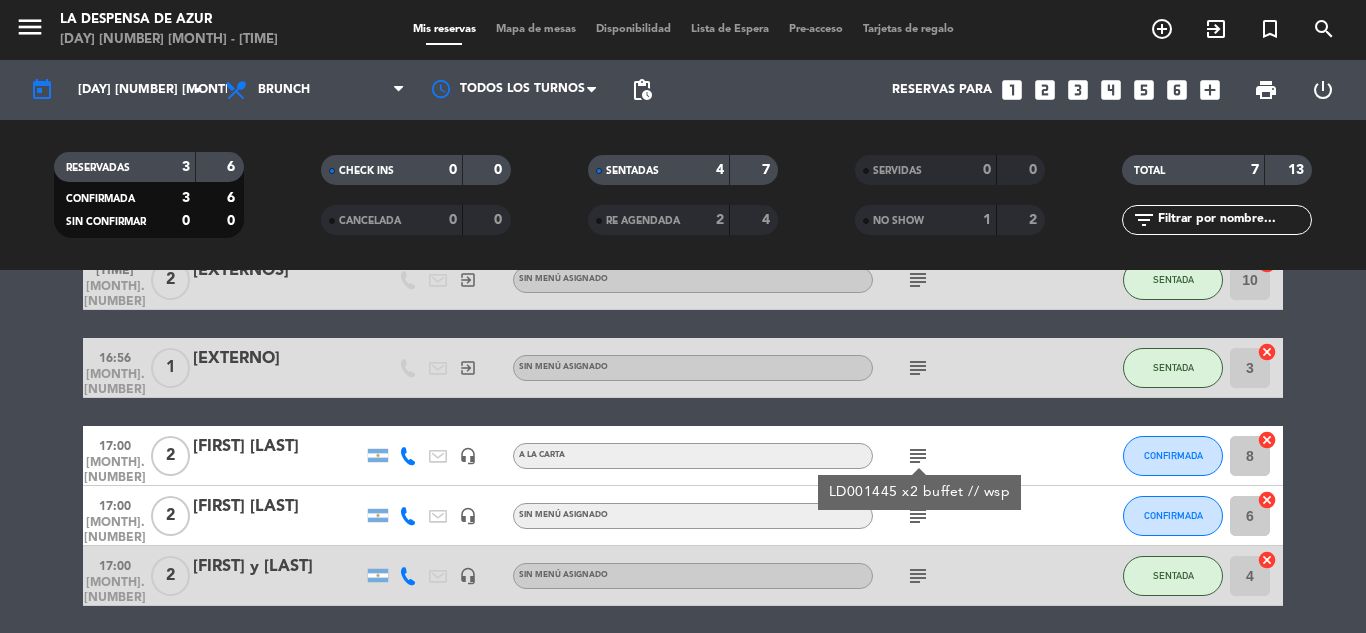 click on "subject" 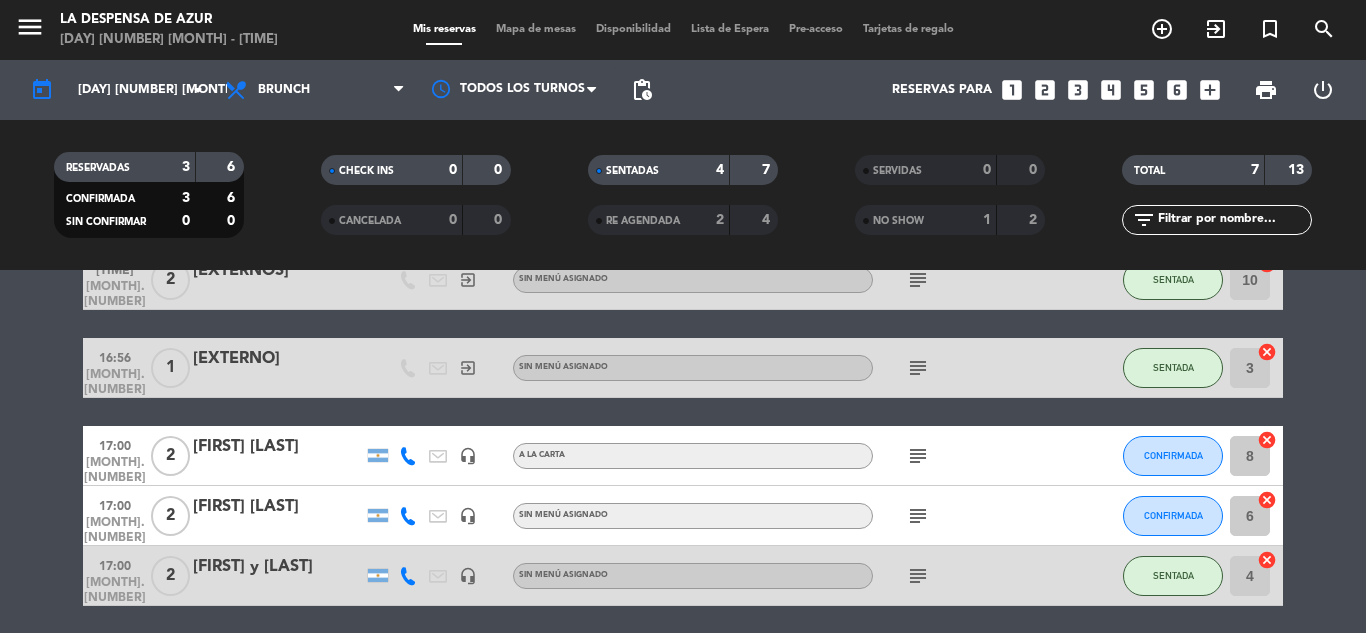 click on "subject" 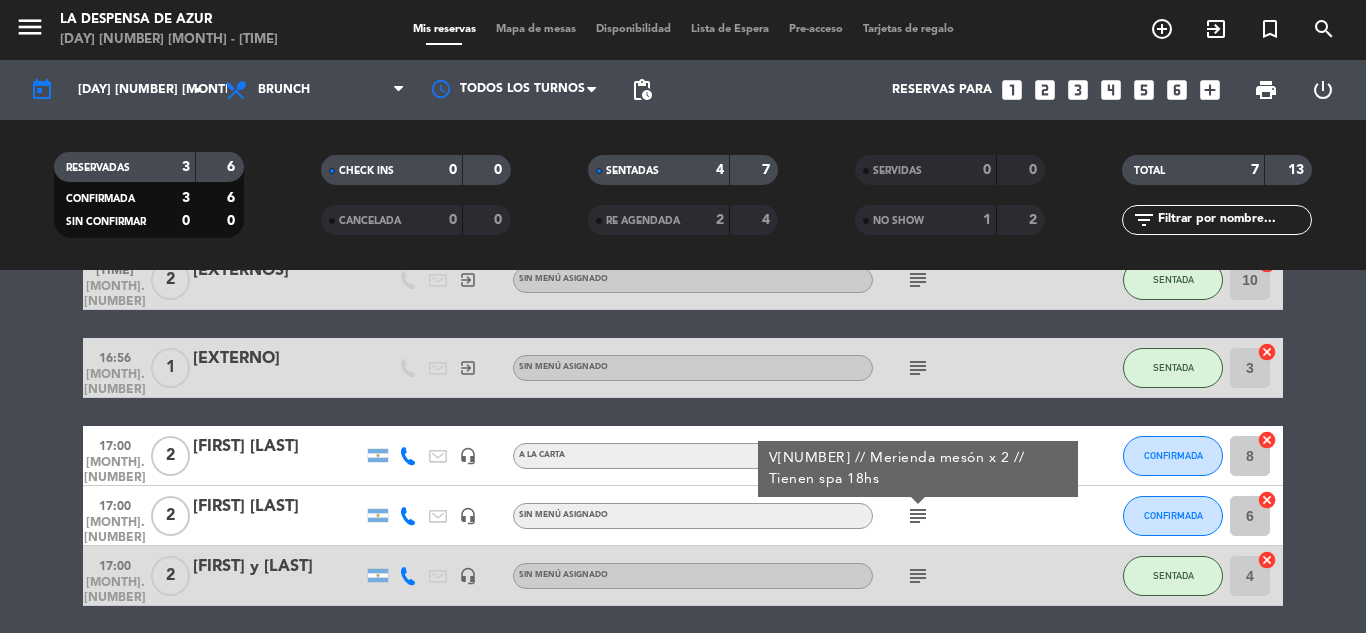 click on "subject" 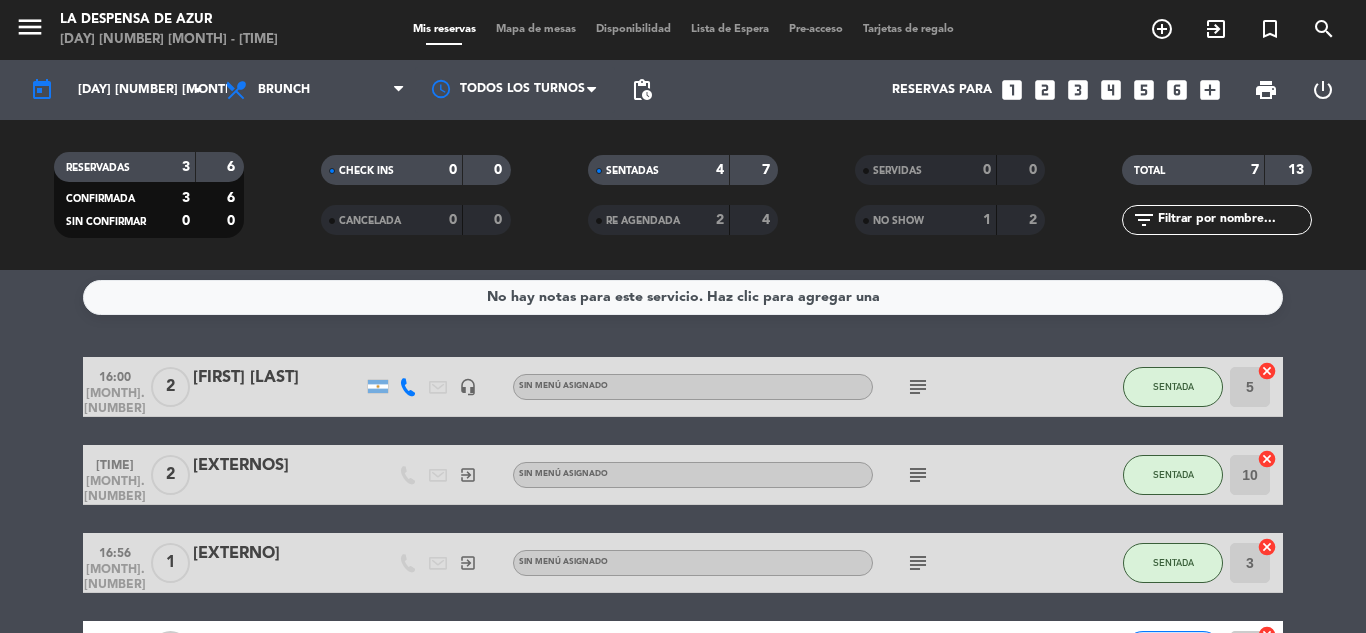 scroll, scrollTop: 0, scrollLeft: 0, axis: both 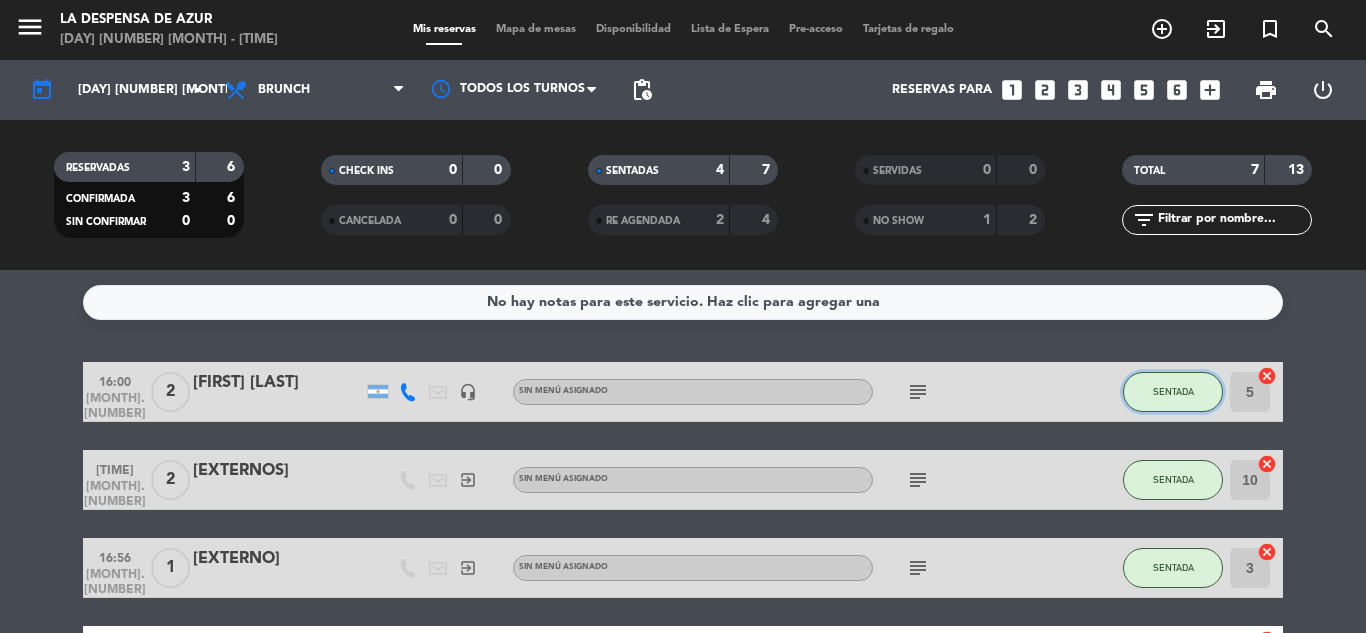 click on "SENTADA" 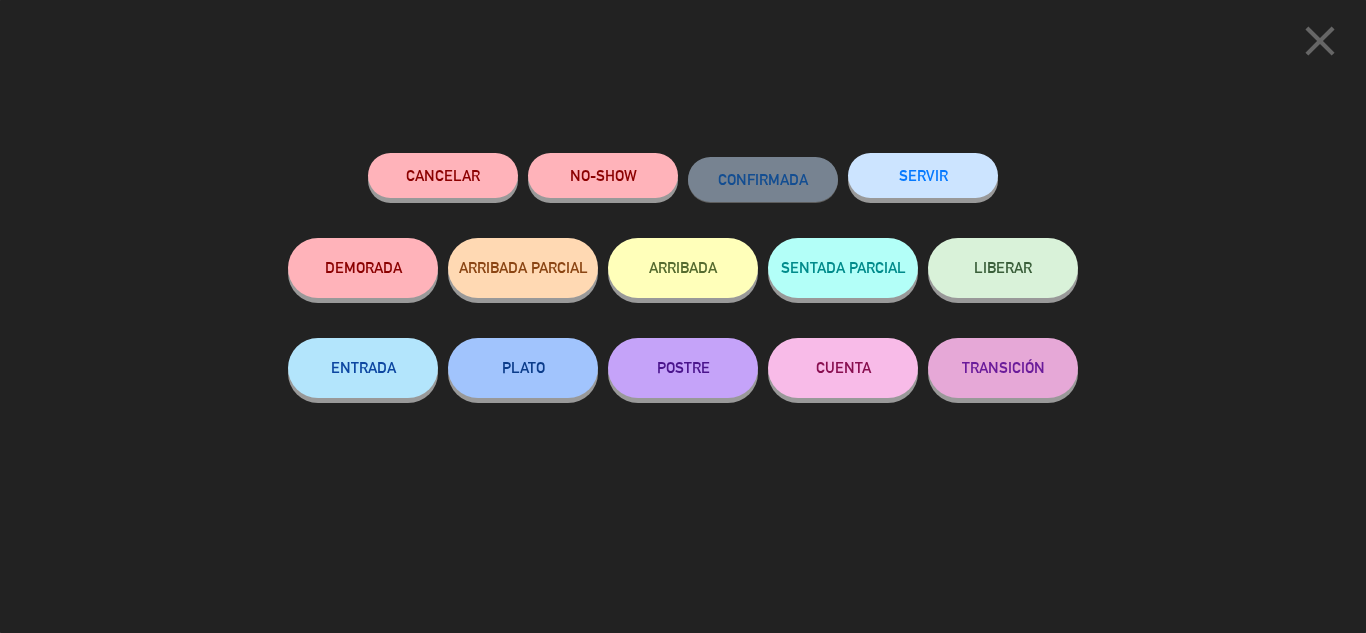 click on "SERVIR" 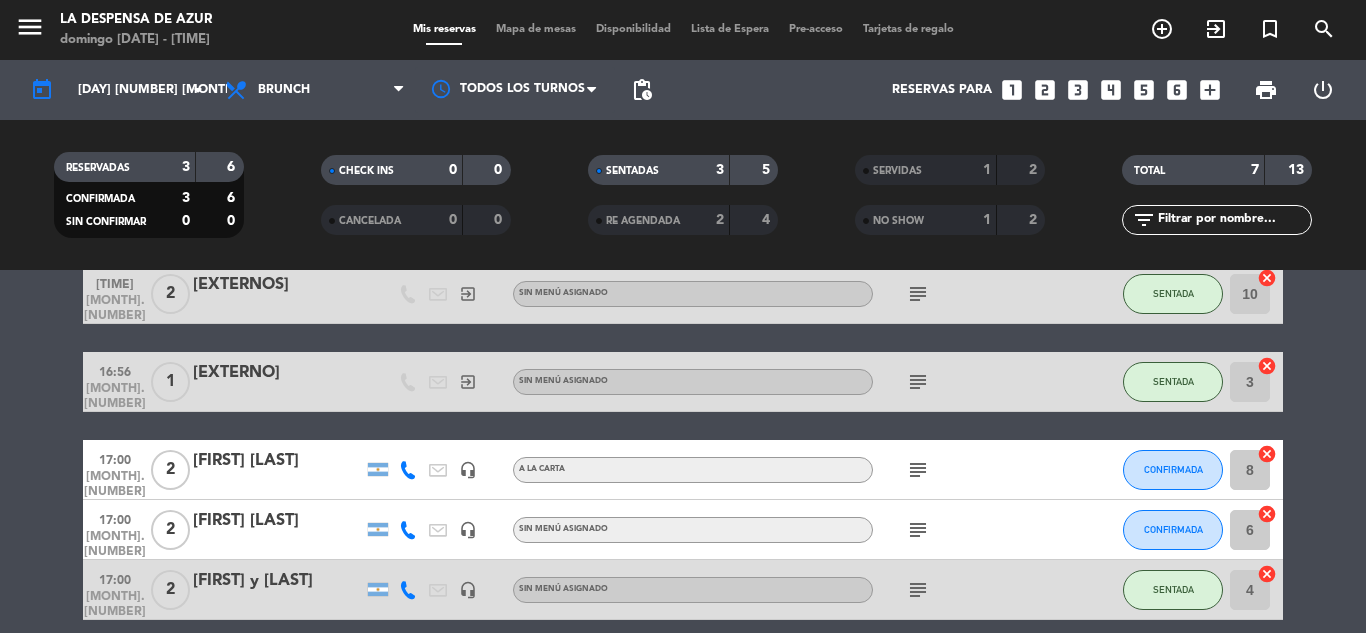 scroll, scrollTop: 200, scrollLeft: 0, axis: vertical 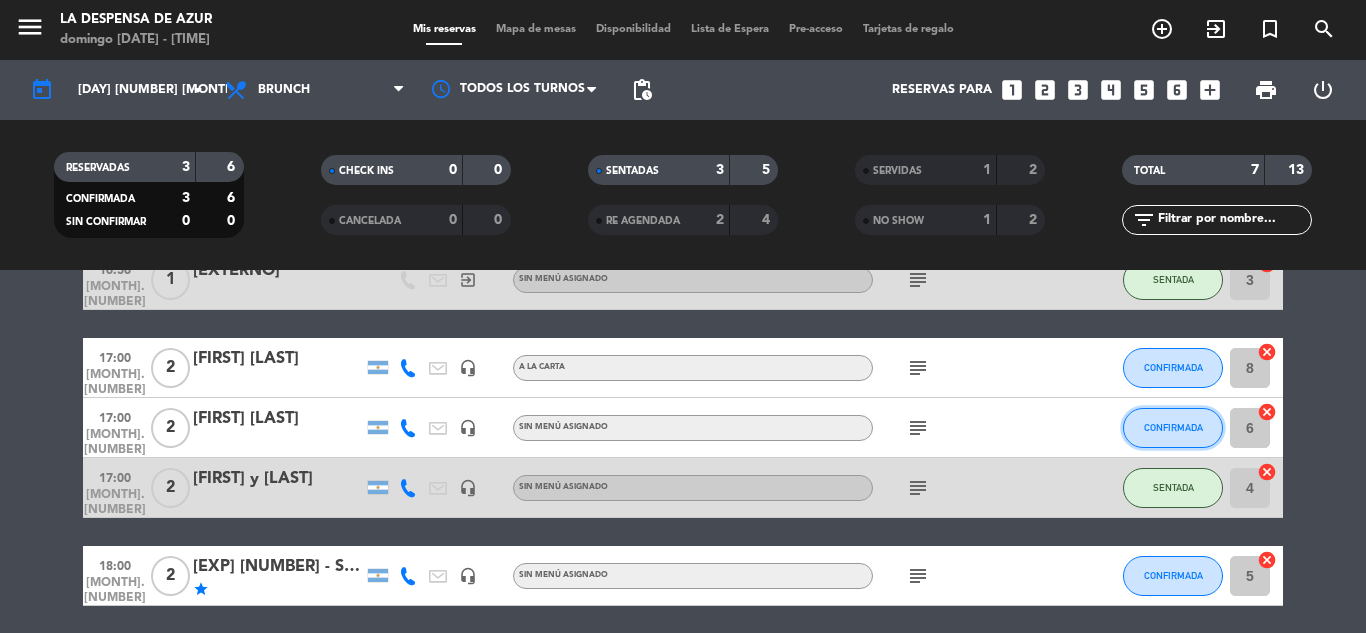 click on "CONFIRMADA" 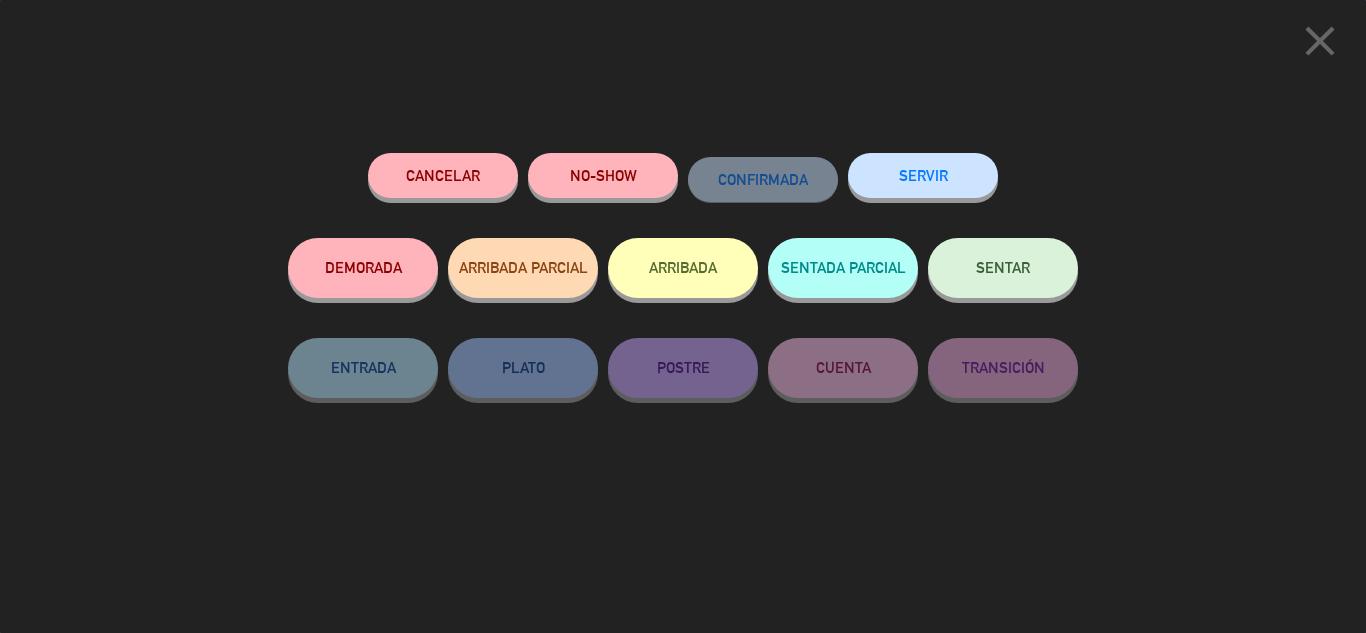 click on "SENTAR" 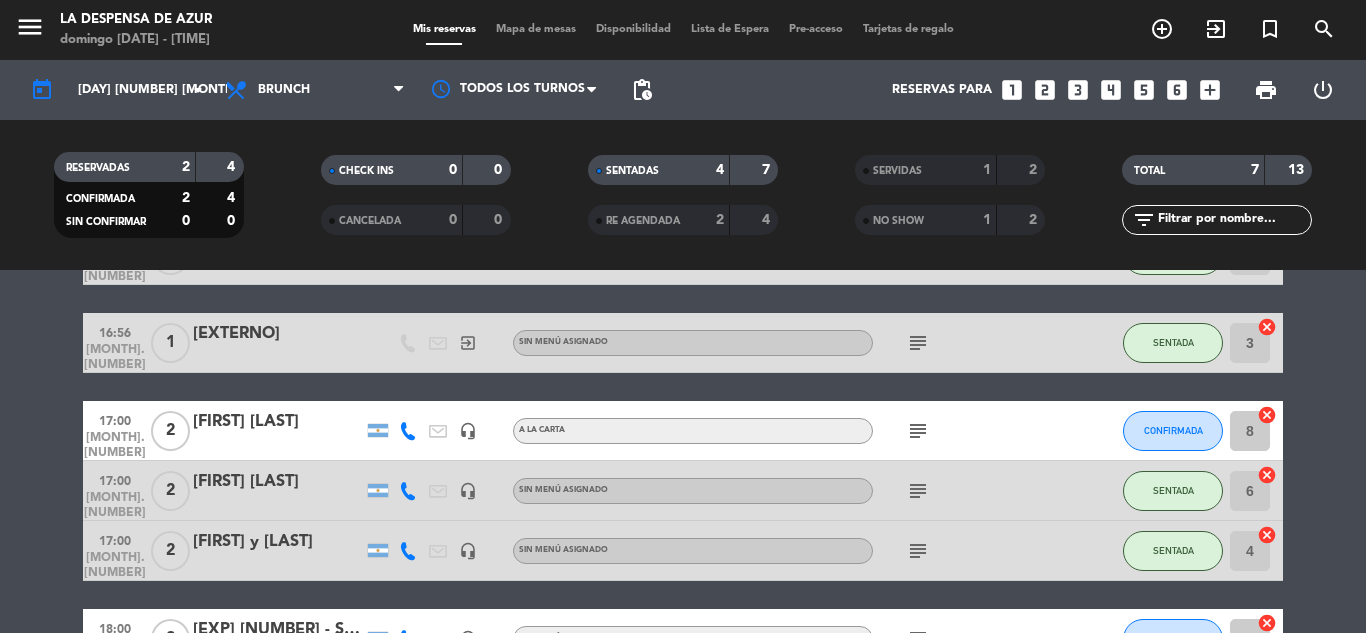 scroll, scrollTop: 0, scrollLeft: 0, axis: both 